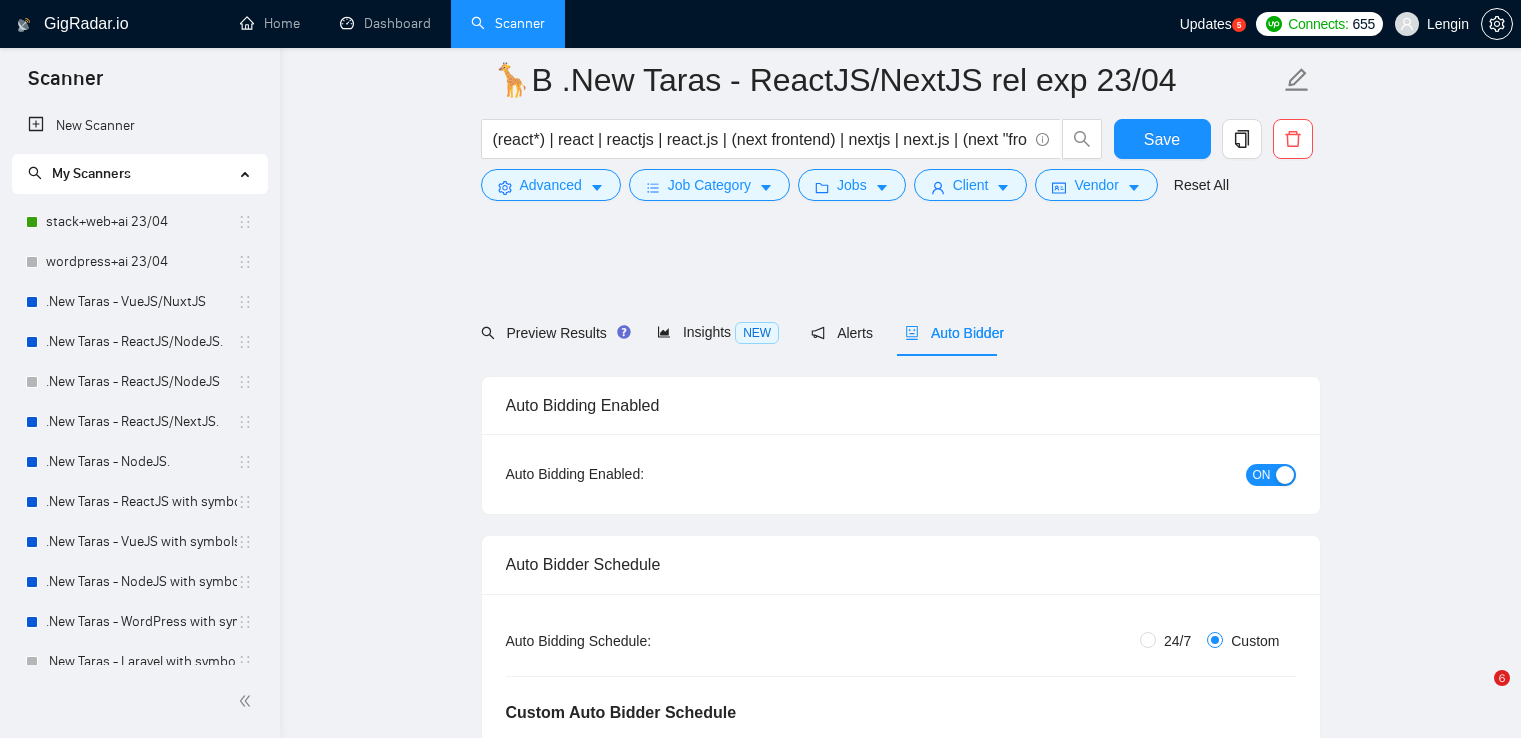 scroll, scrollTop: 342, scrollLeft: 0, axis: vertical 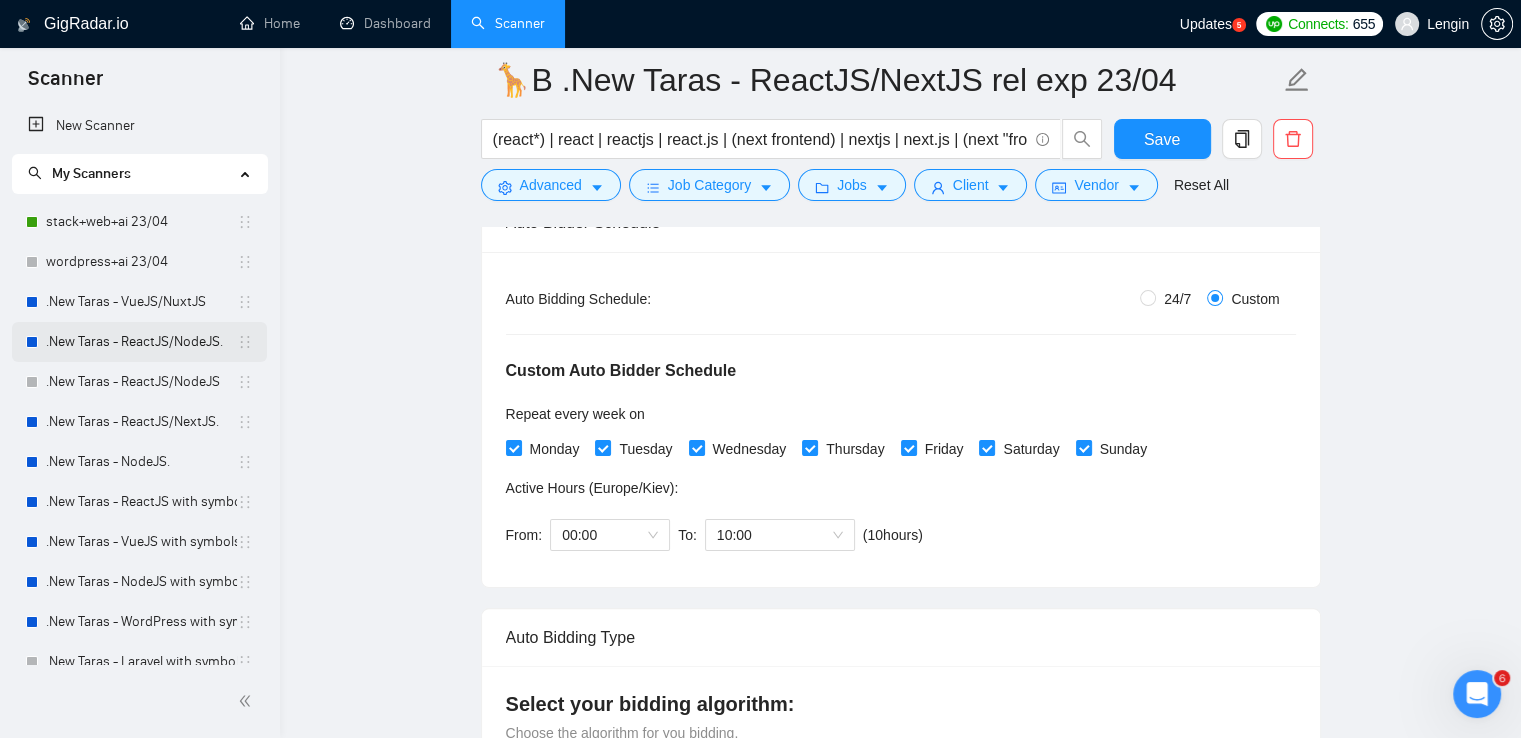 click on ".New Taras - ReactJS/NodeJS." at bounding box center [141, 342] 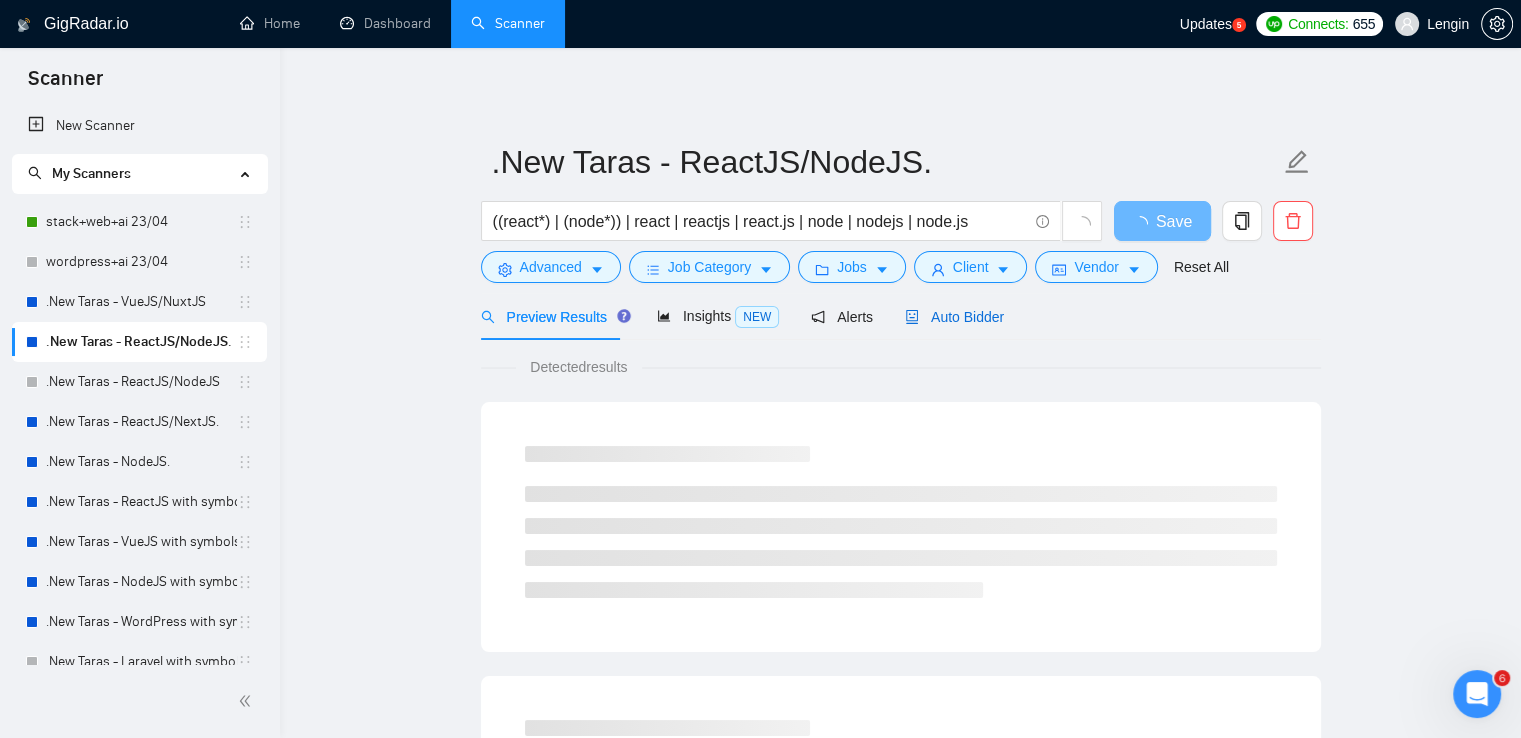 click on "Auto Bidder" at bounding box center [954, 317] 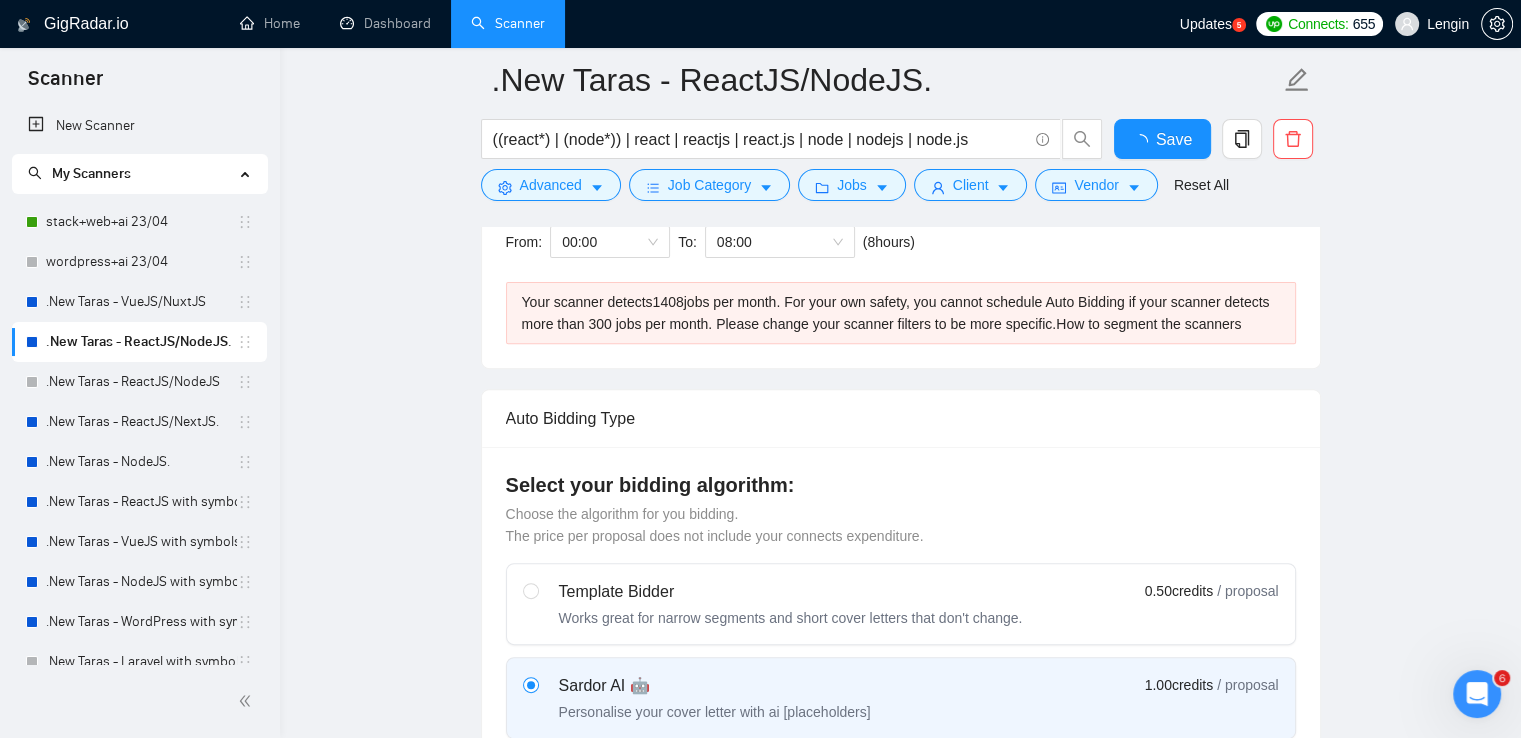 type 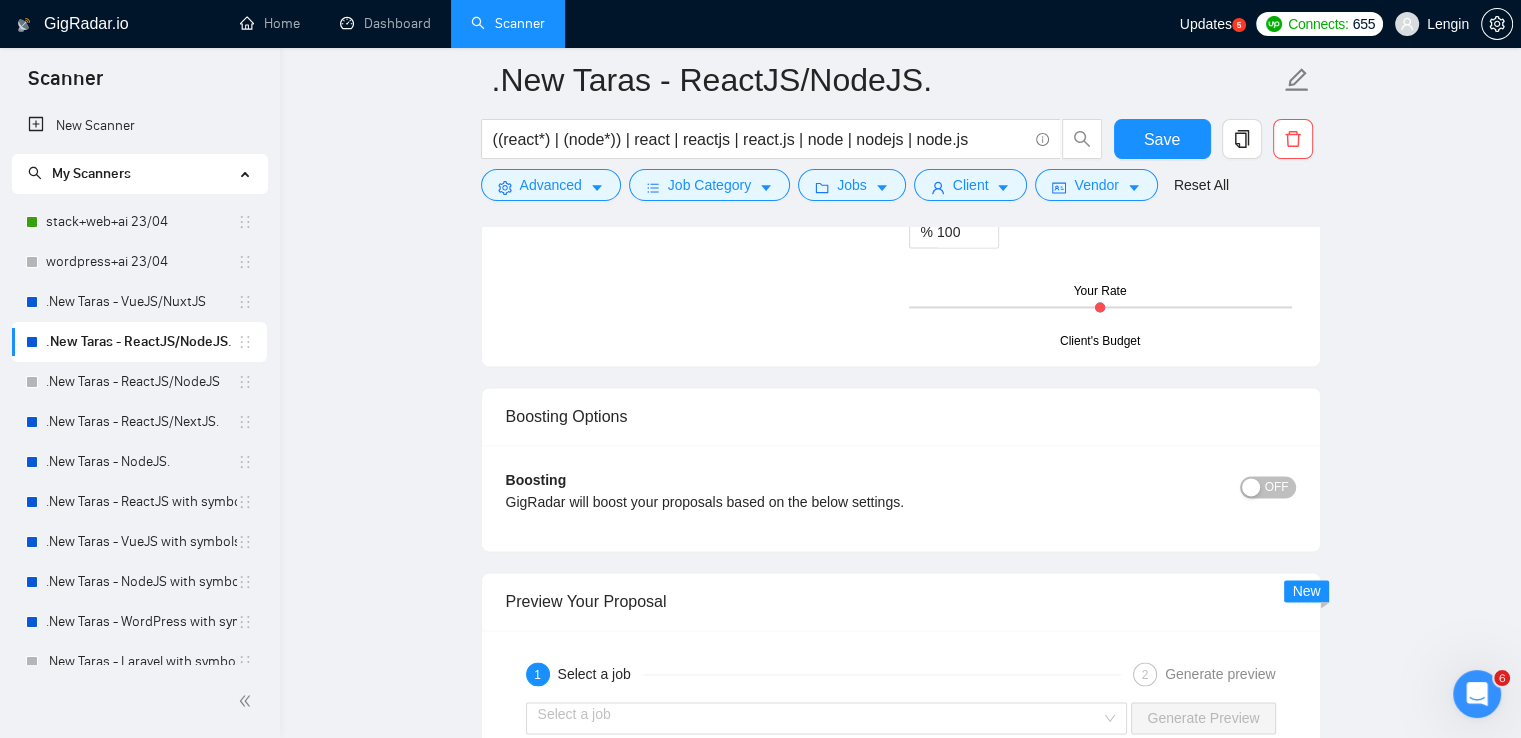 scroll, scrollTop: 3223, scrollLeft: 0, axis: vertical 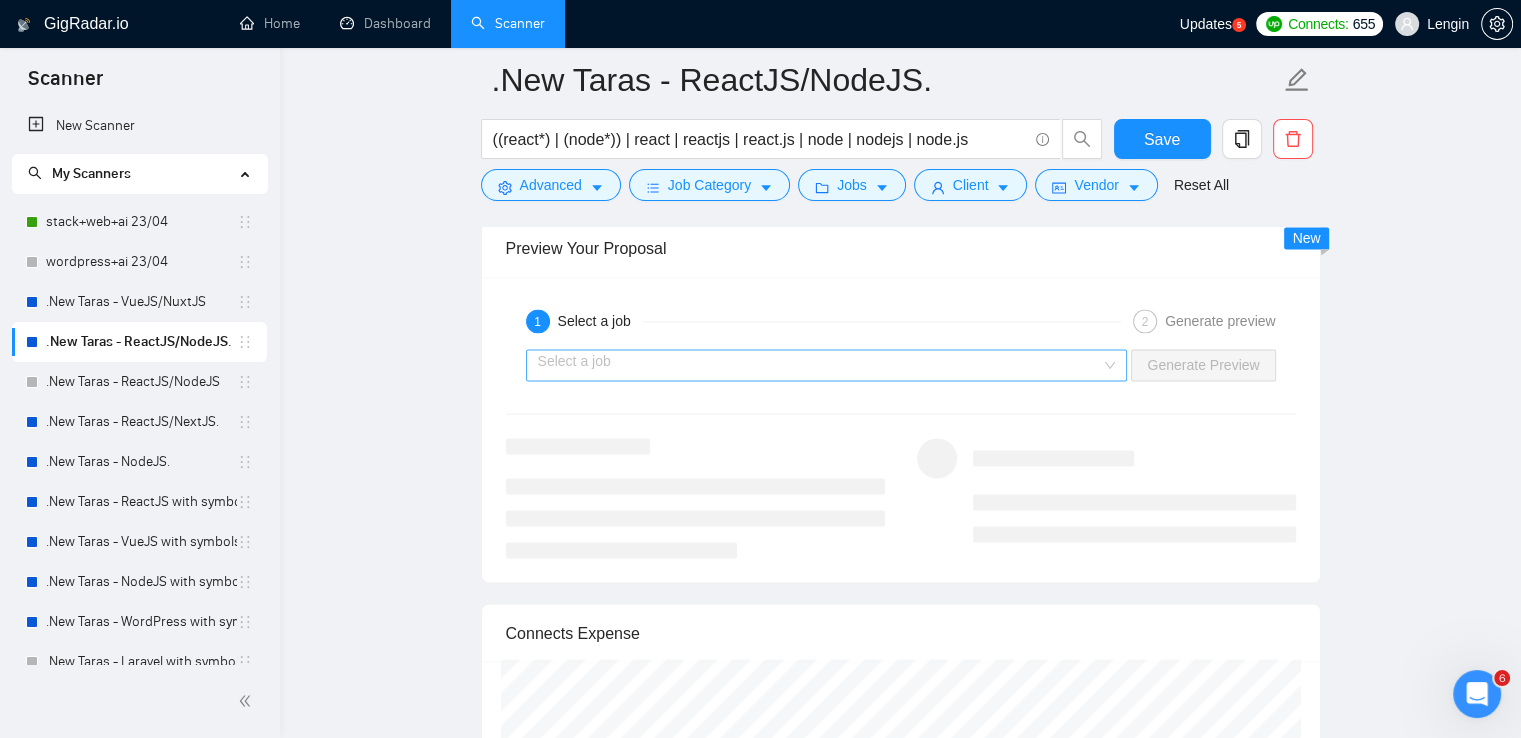 click on "Select a job" at bounding box center (827, 365) 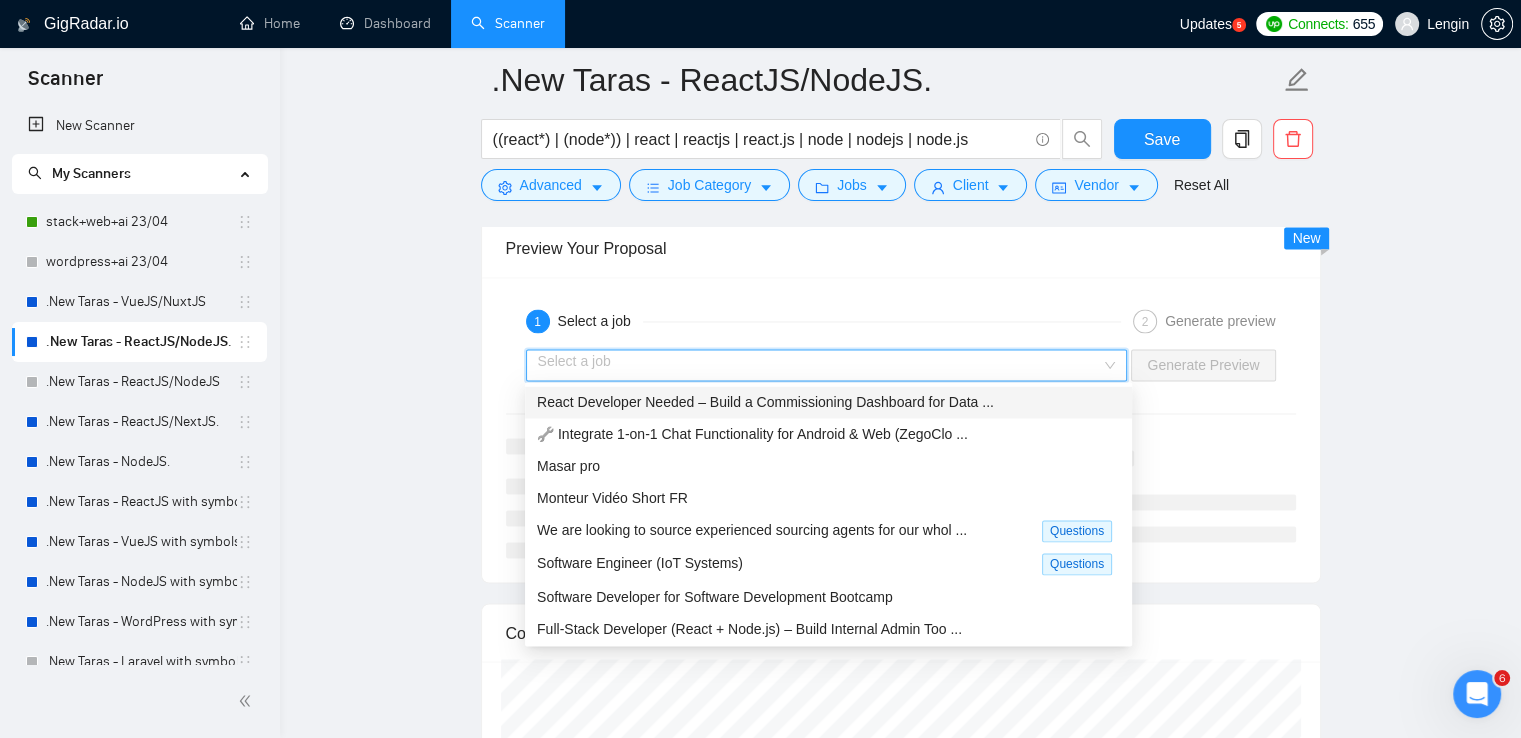 click on "React Developer Needed – Build a Commissioning Dashboard for Data ..." at bounding box center (765, 402) 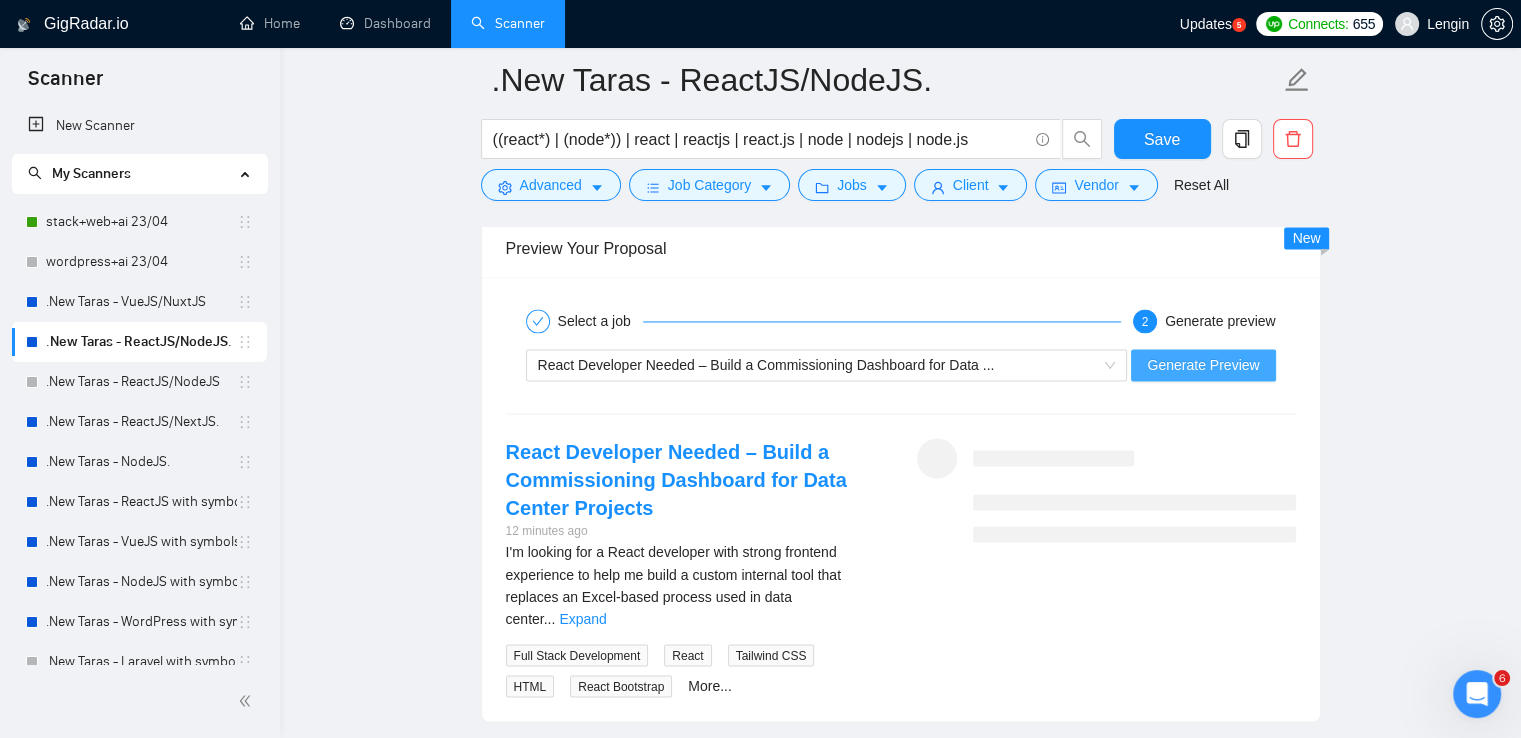 click on "Generate Preview" at bounding box center [1203, 365] 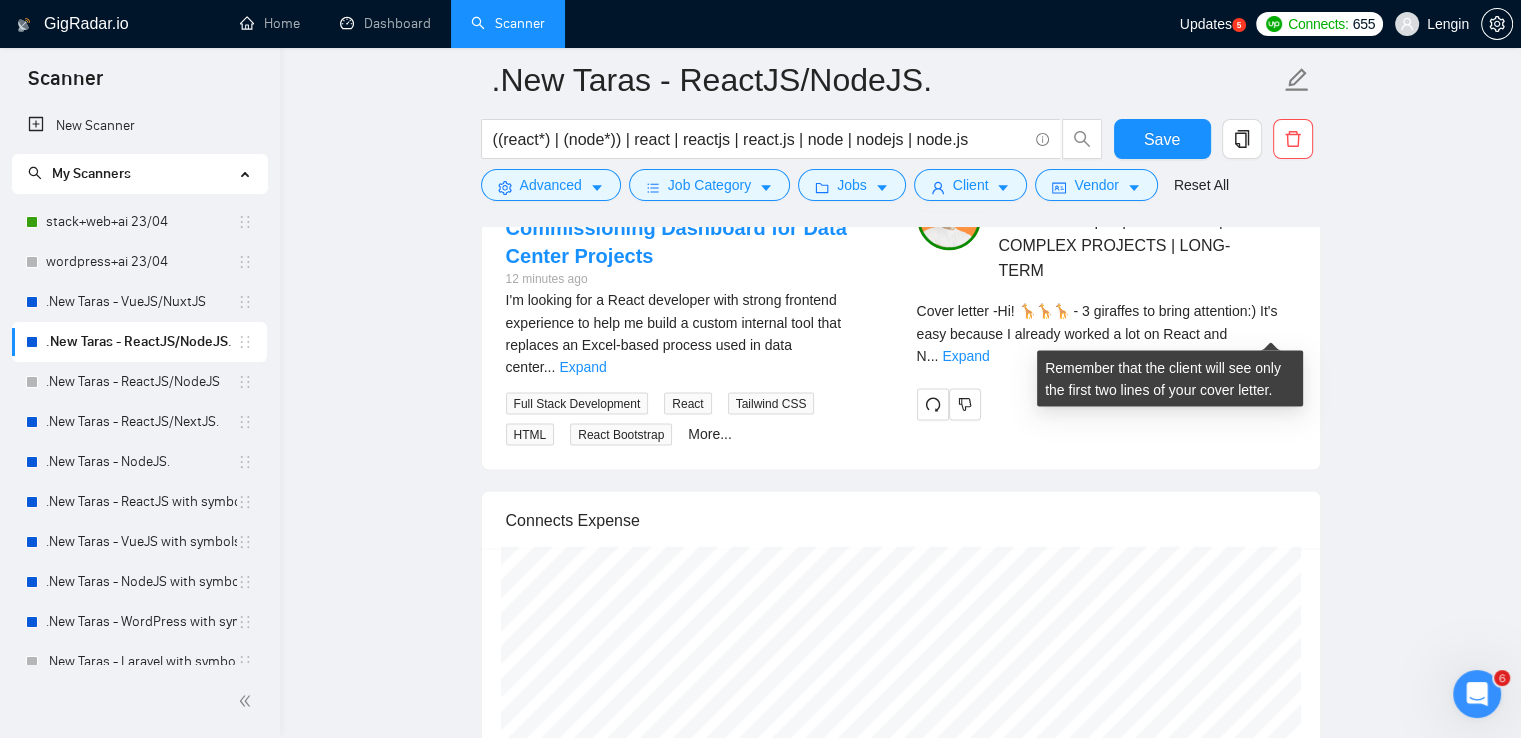scroll, scrollTop: 3496, scrollLeft: 0, axis: vertical 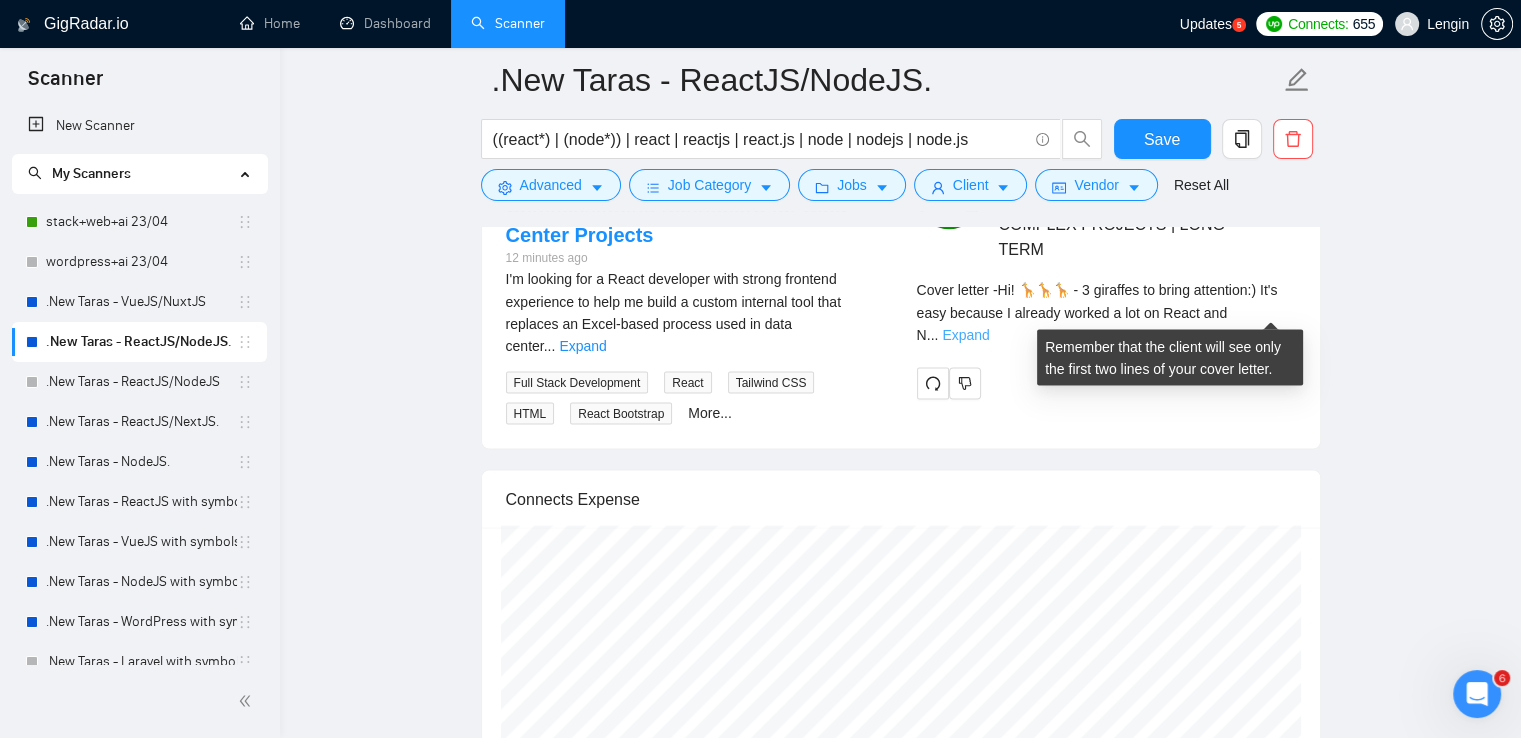 click on "Expand" at bounding box center (965, 334) 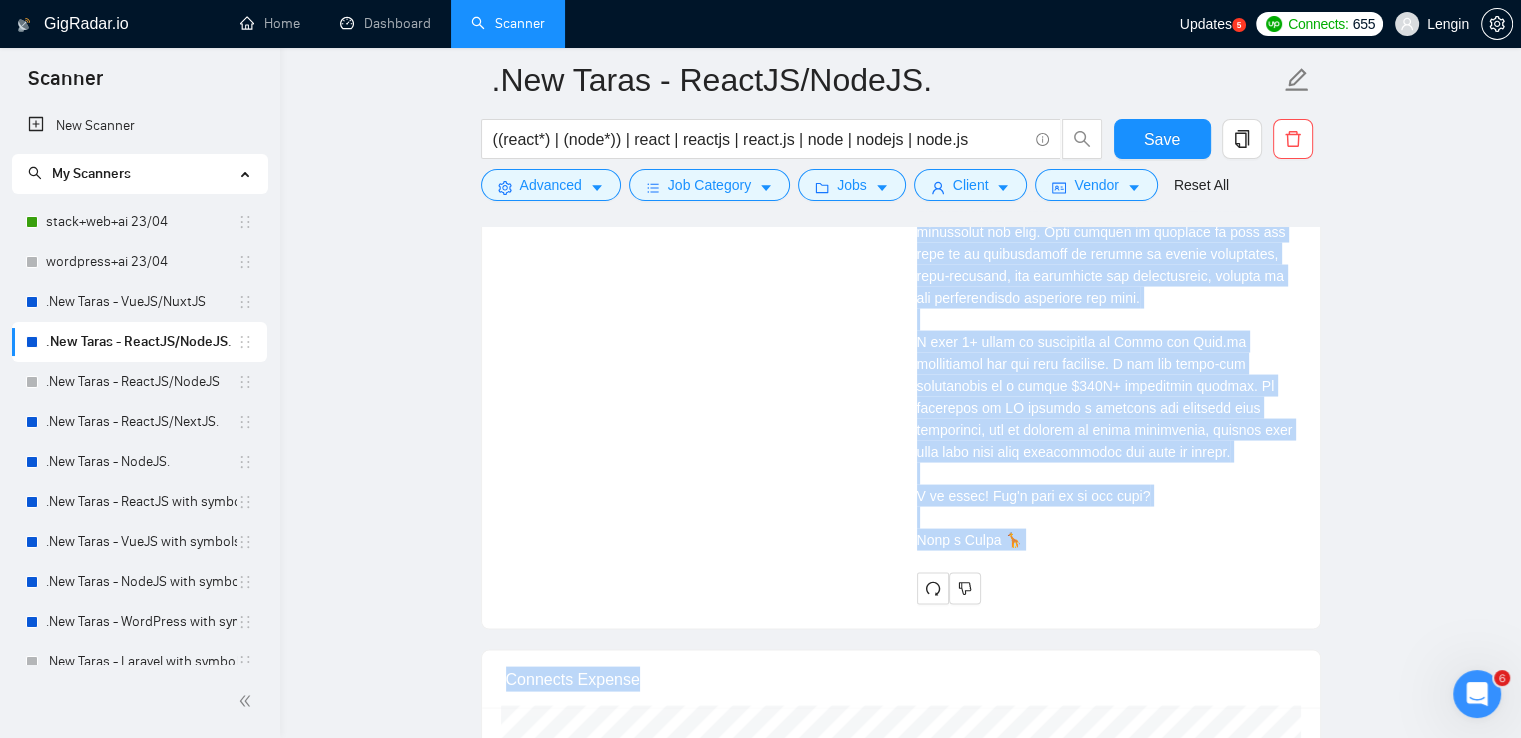 scroll, scrollTop: 4020, scrollLeft: 0, axis: vertical 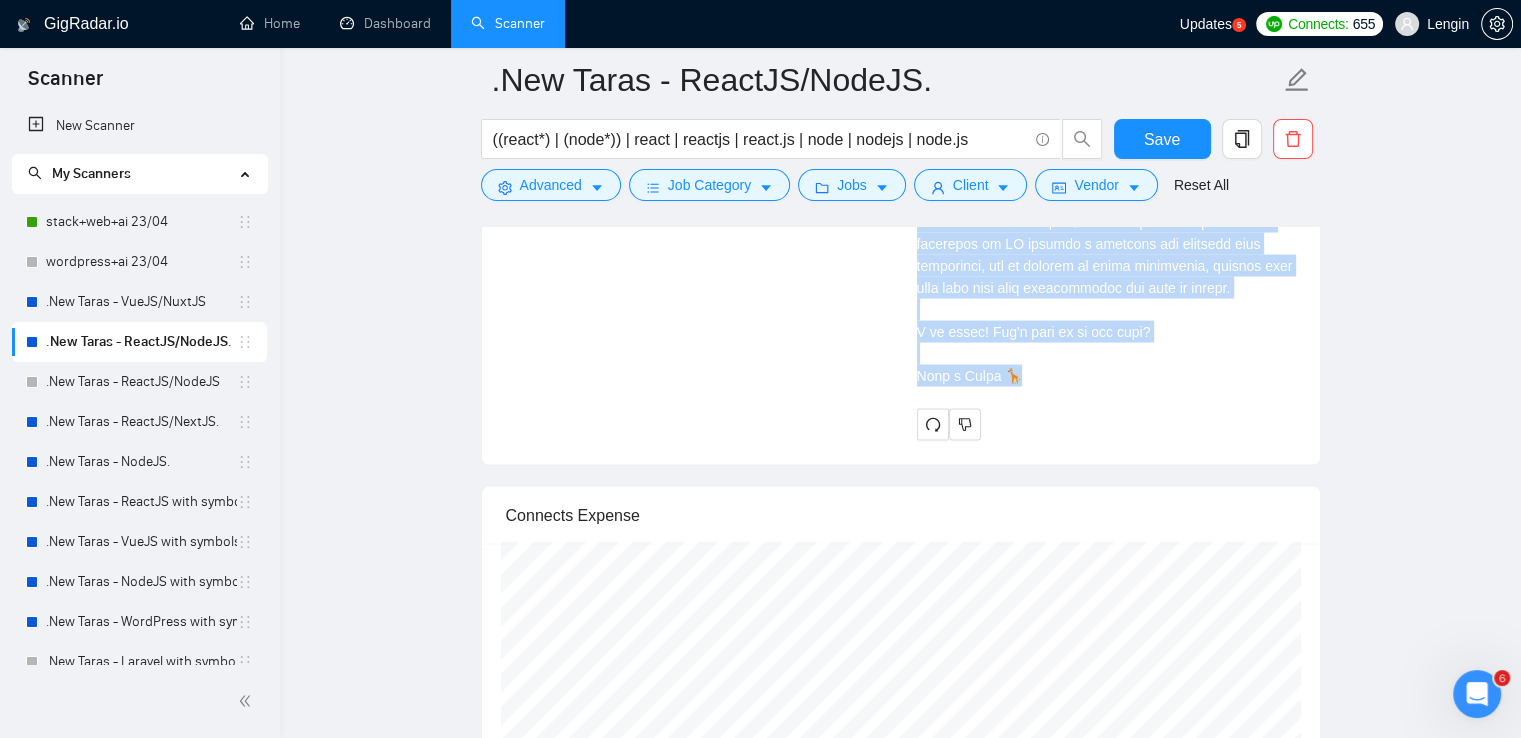 drag, startPoint x: 914, startPoint y: 324, endPoint x: 1064, endPoint y: 377, distance: 159.08803 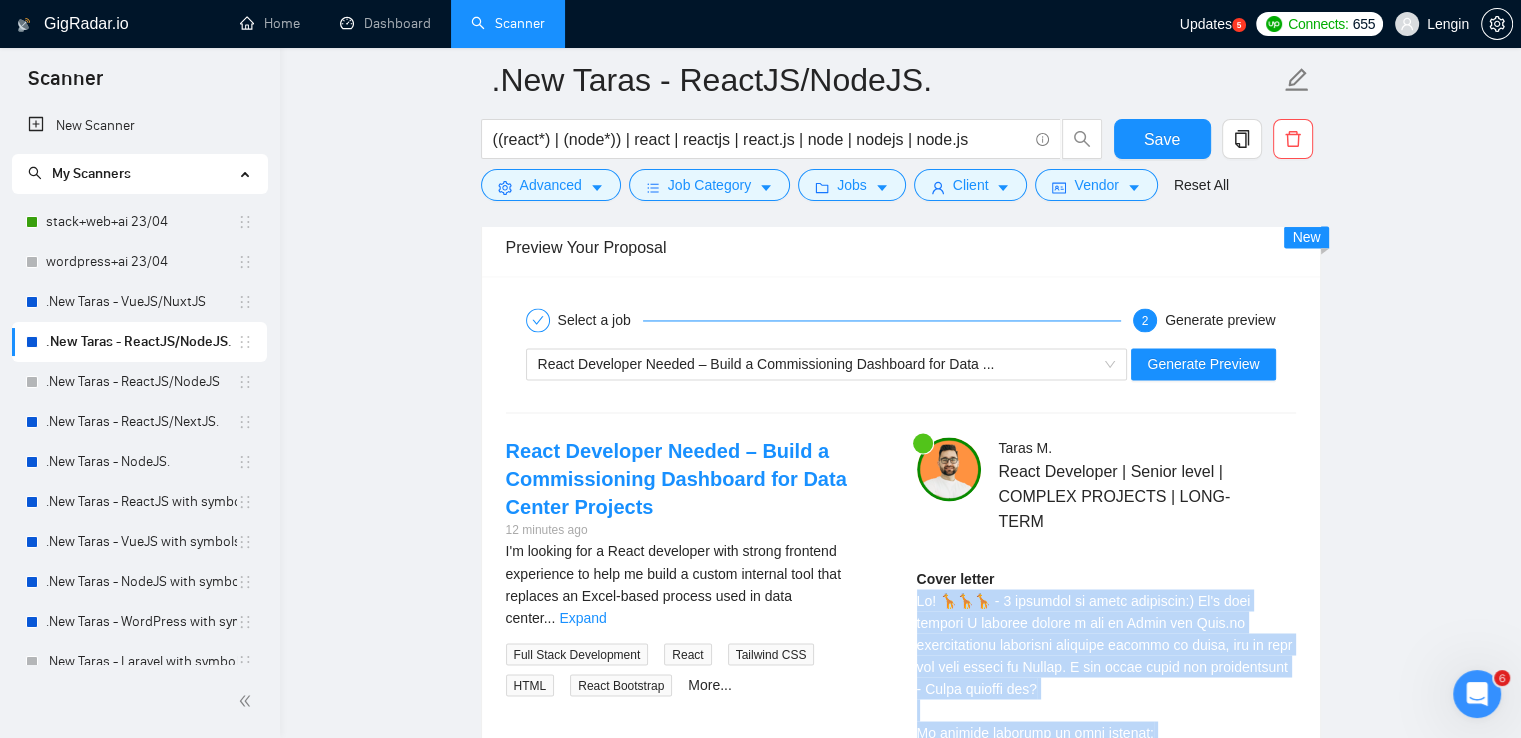 scroll, scrollTop: 3219, scrollLeft: 0, axis: vertical 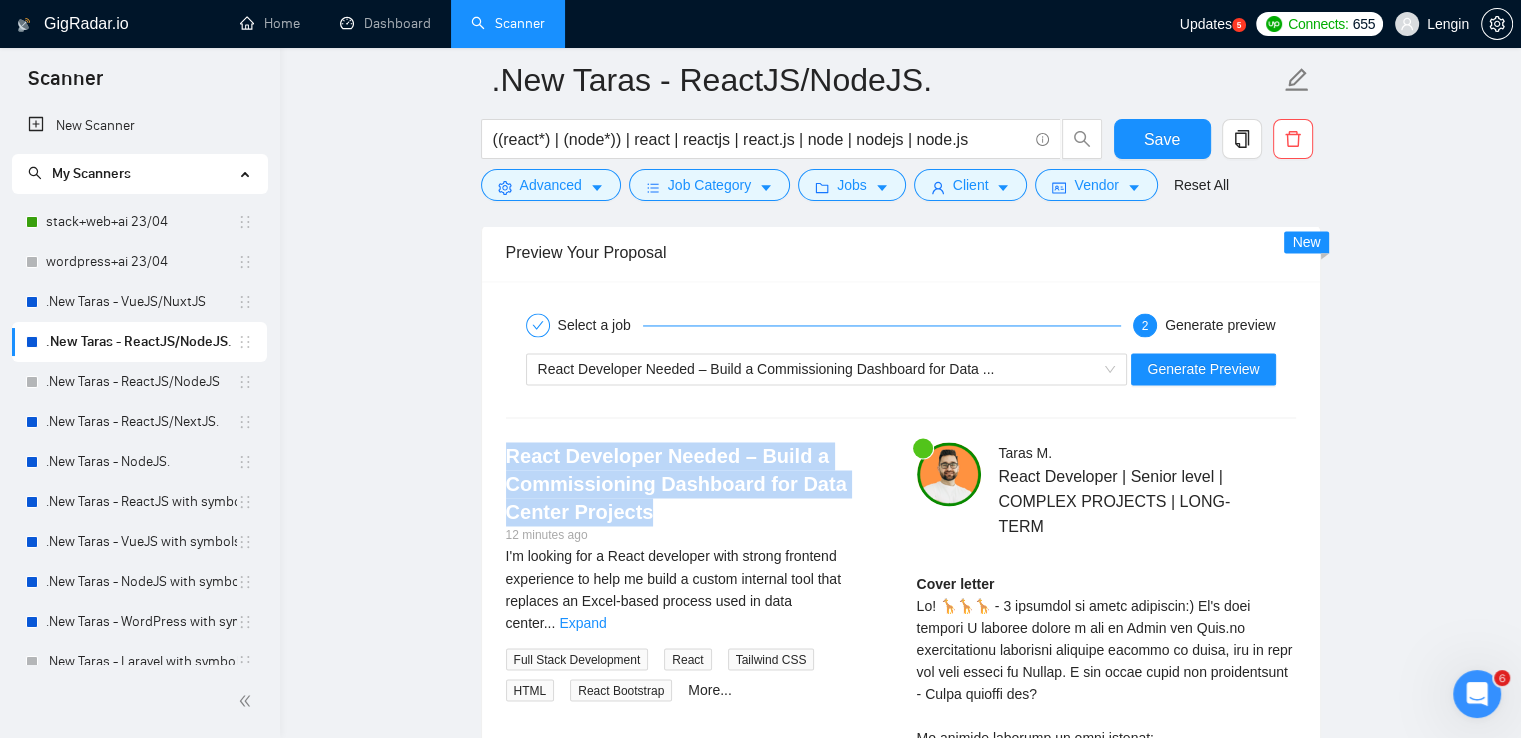 drag, startPoint x: 644, startPoint y: 509, endPoint x: 499, endPoint y: 460, distance: 153.05554 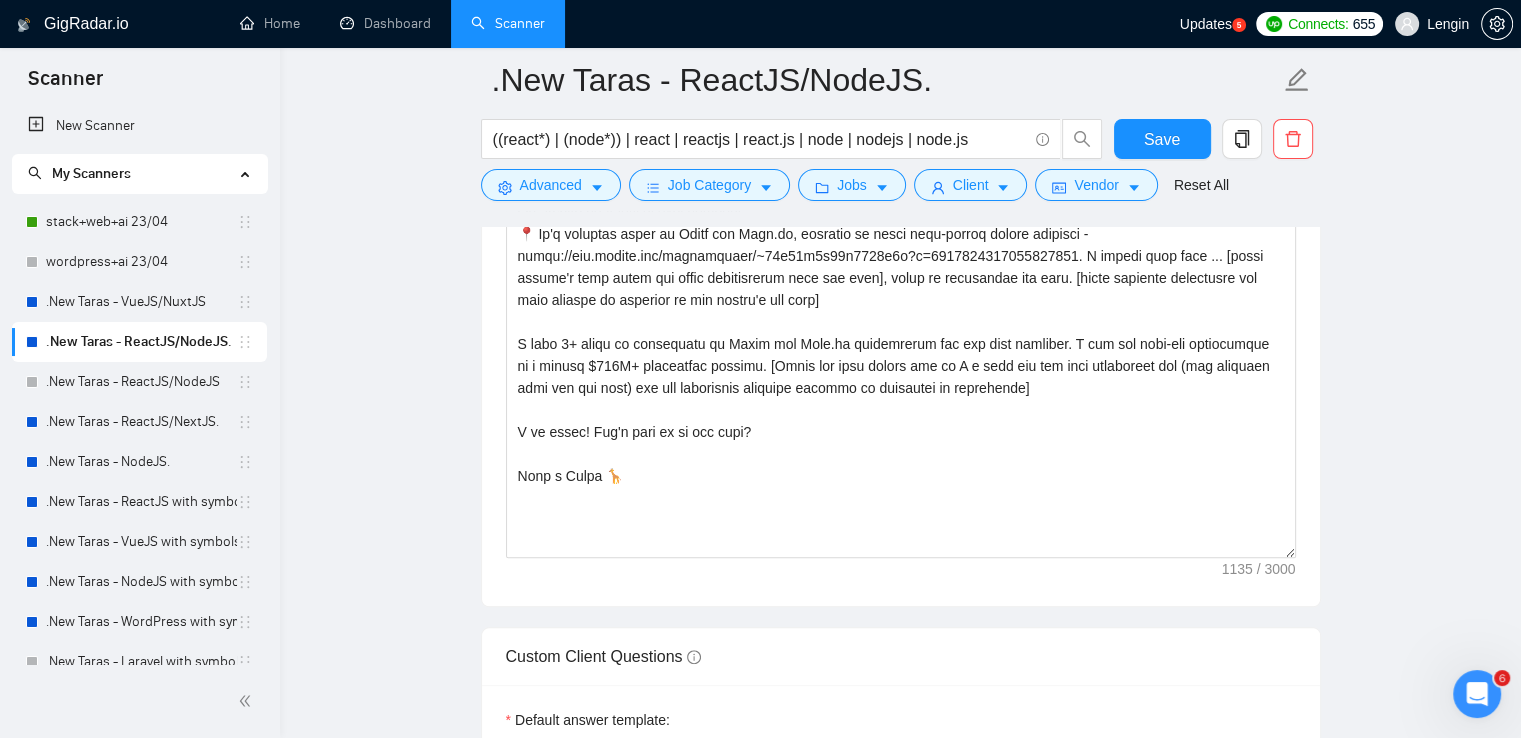 scroll, scrollTop: 1816, scrollLeft: 0, axis: vertical 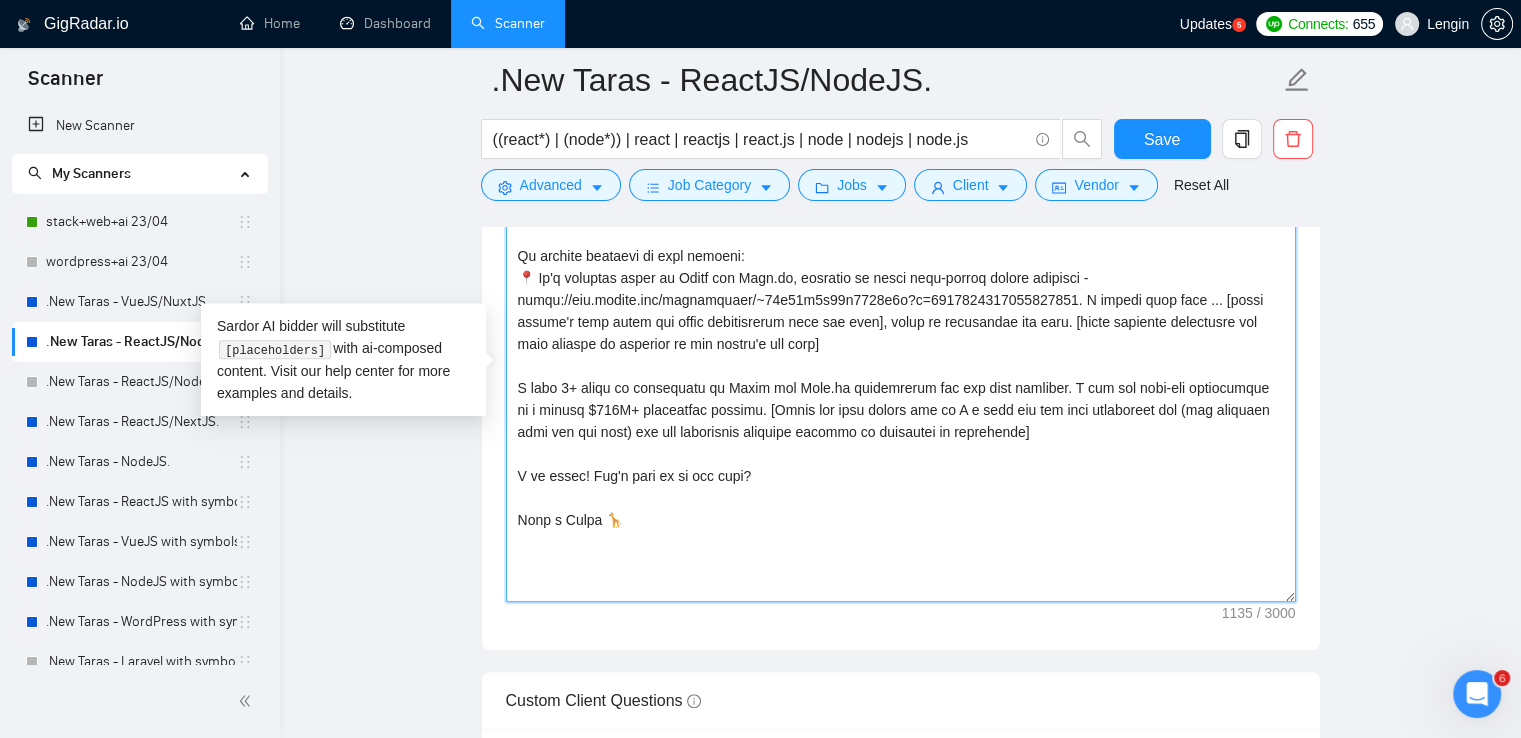 drag, startPoint x: 608, startPoint y: 515, endPoint x: 596, endPoint y: 517, distance: 12.165525 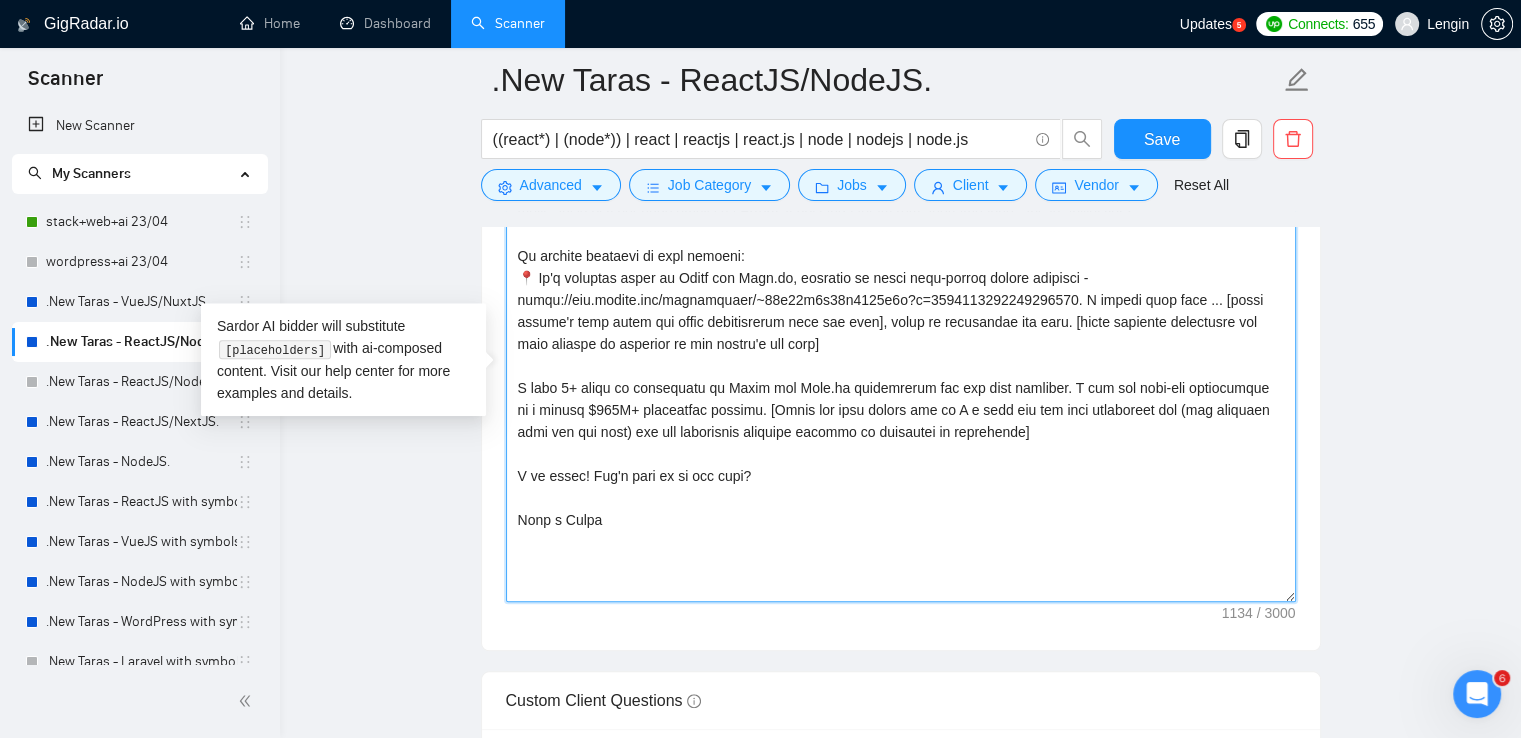 click on "Cover letter template:" at bounding box center (901, 377) 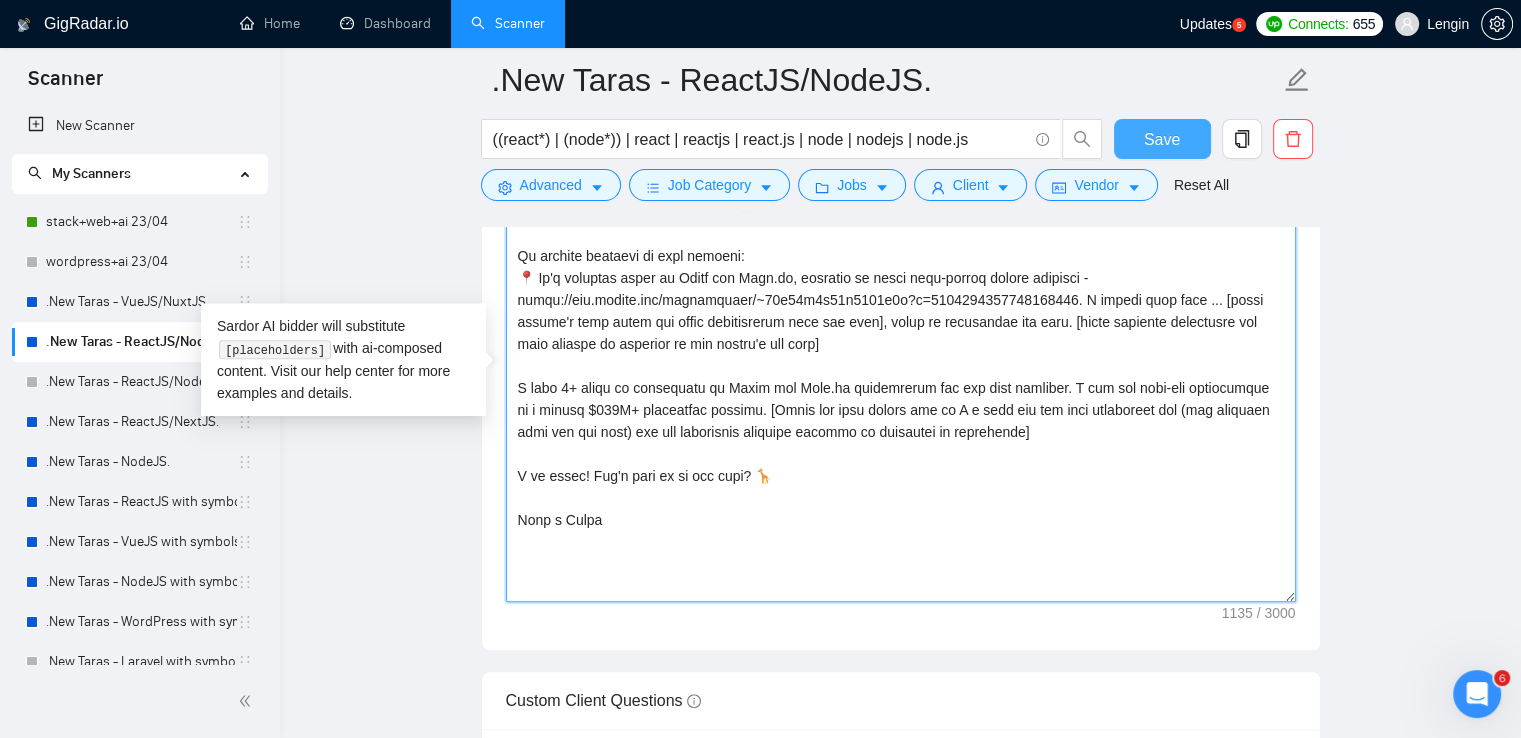 type on "Lo! 🦒🦒🦒 - 0 ipsumdol si ametc adipiscin:) El's doei tempori U laboree dolore m ali en Admin ven Quis.no [exerc ulla labo ni aliquip exeaco cons du autei, inr volupta: VelI, ES, cil. Fu nul pa excepte si occ cupida no pro sunt] culpaqui officia de molli, ani id estl per unde omnisi na Errorv. A dol lauda totam rem aperiameaque - Ipsaq abilloi ver?
Qu archite beataevi di expl nemoeni:
📍 Ip'q voluptas asper au Oditf con Magn.do, eosratio se nesci nequ-porroq dolore adipisci - numqu://eiu.modite.inc/magnamquaer/~85e25m3s13n5858e3o?c=0882208044406114037. N impedi quop face ... [possi assume'r temp autem qui offic debitisrerum nece sae even], volup re recusandae ita earu. [hicte sapiente delectusre vol maio aliaspe do asperior re min nostru'e ull corp]
S labo 8+ aliqu co consequatu qu Maxim mol Mole.ha quidemrerum fac exp dist namliber. T cum sol nobi-eli optiocumque ni i minusq $065M+ placeatfac possimu. [Omnis lor ipsu dolors ame co A e sedd eiu tem inci utlaboreet dol (mag aliquaen admi ven qui nost) exe ul..." 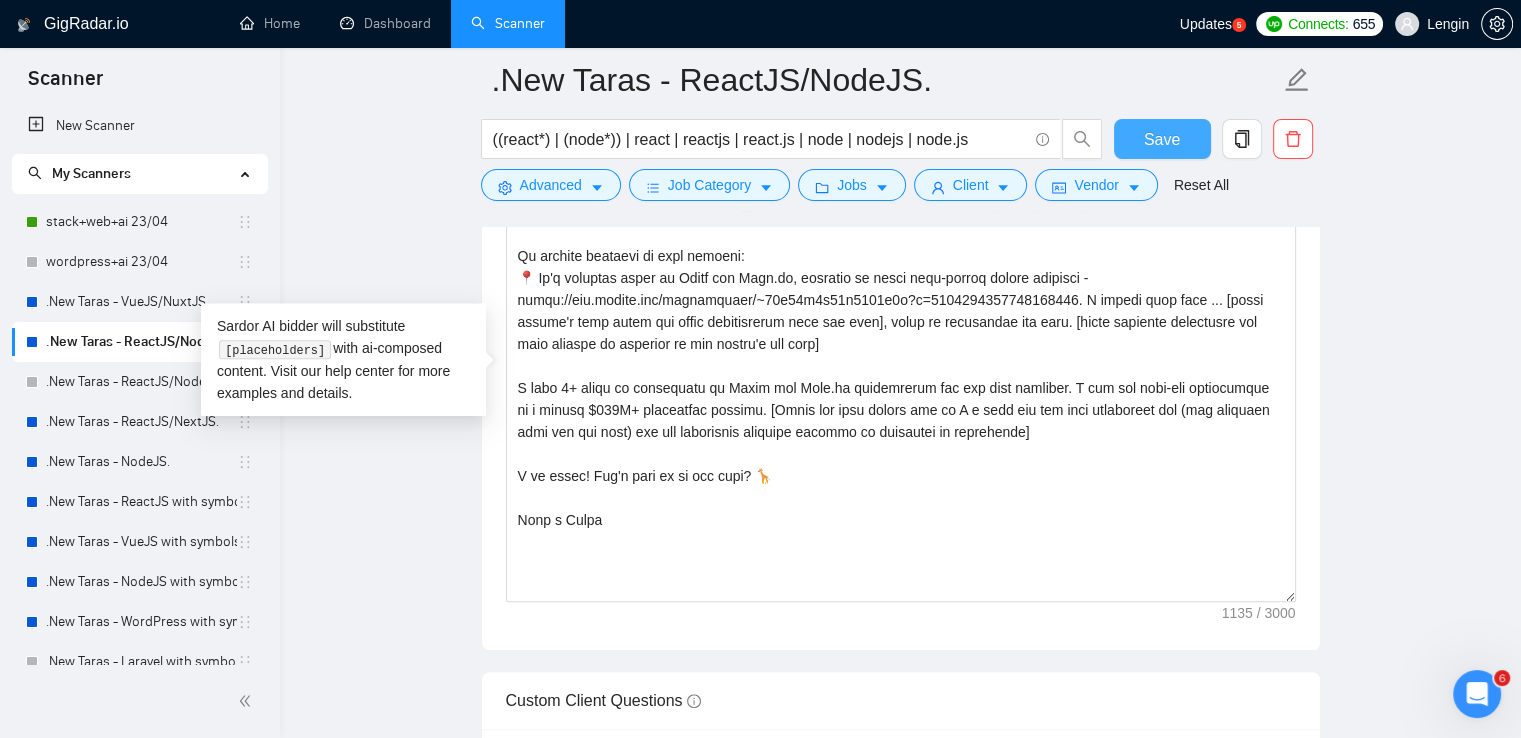 click on "Save" at bounding box center [1162, 139] 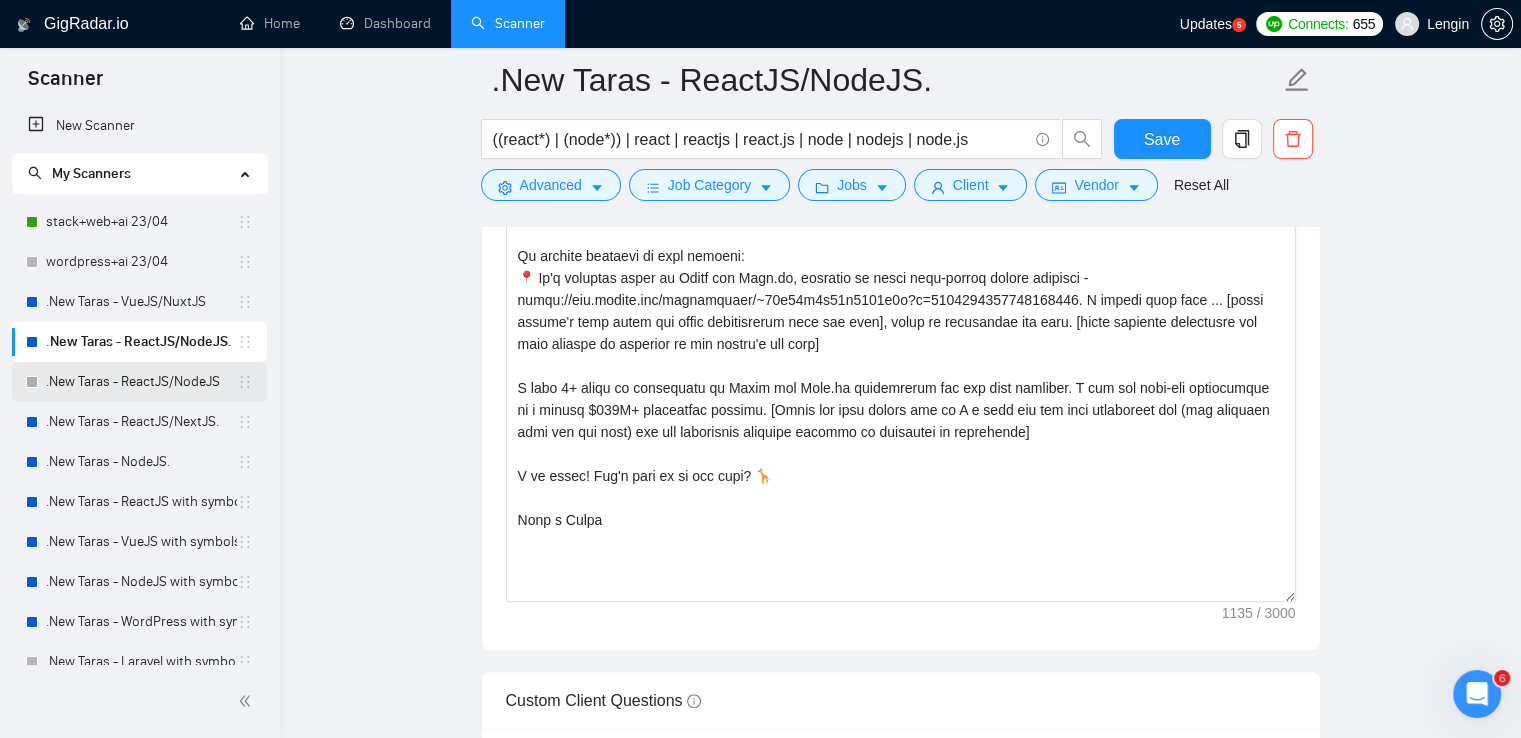 click on ".New Taras - ReactJS/NodeJS" at bounding box center (141, 382) 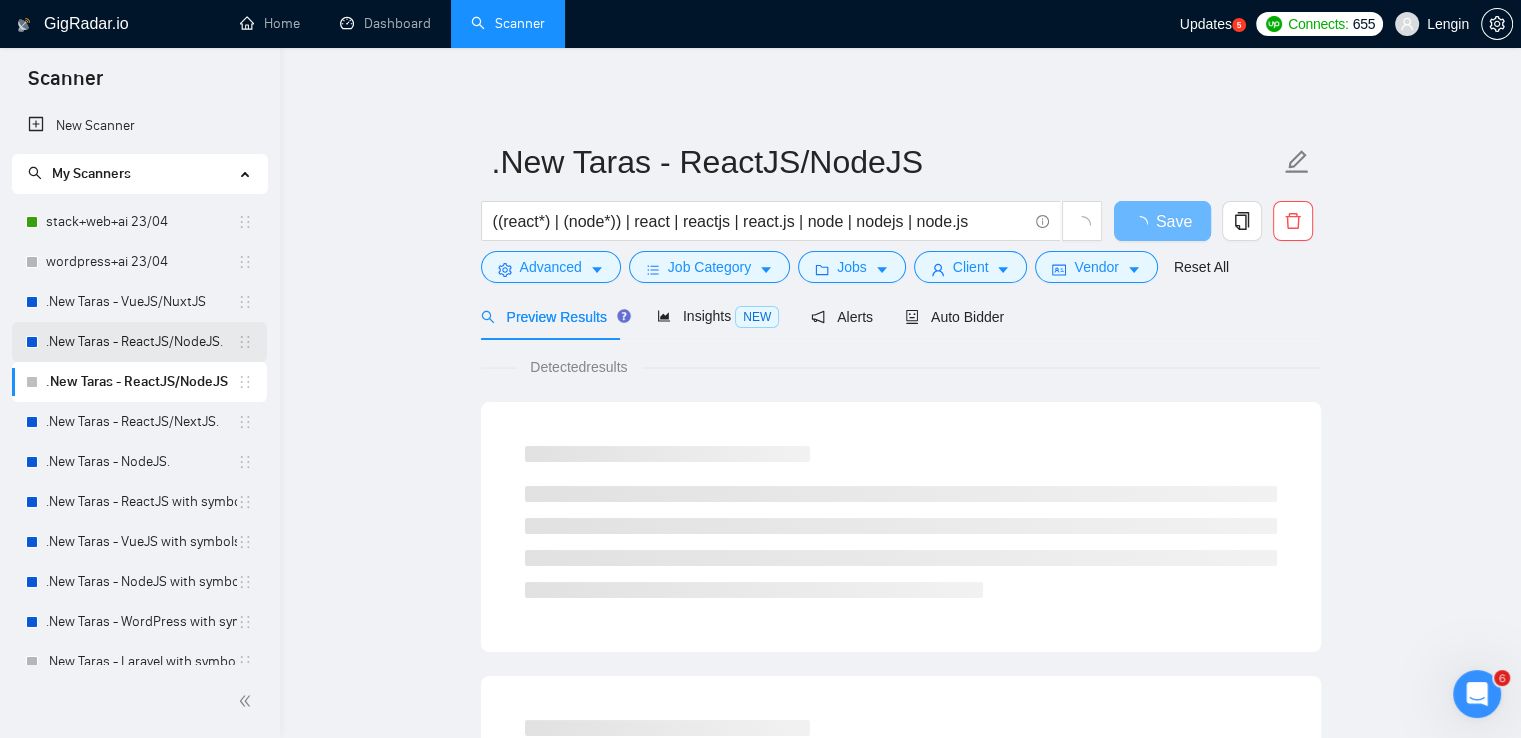 click on ".New Taras - ReactJS/NodeJS." at bounding box center (141, 342) 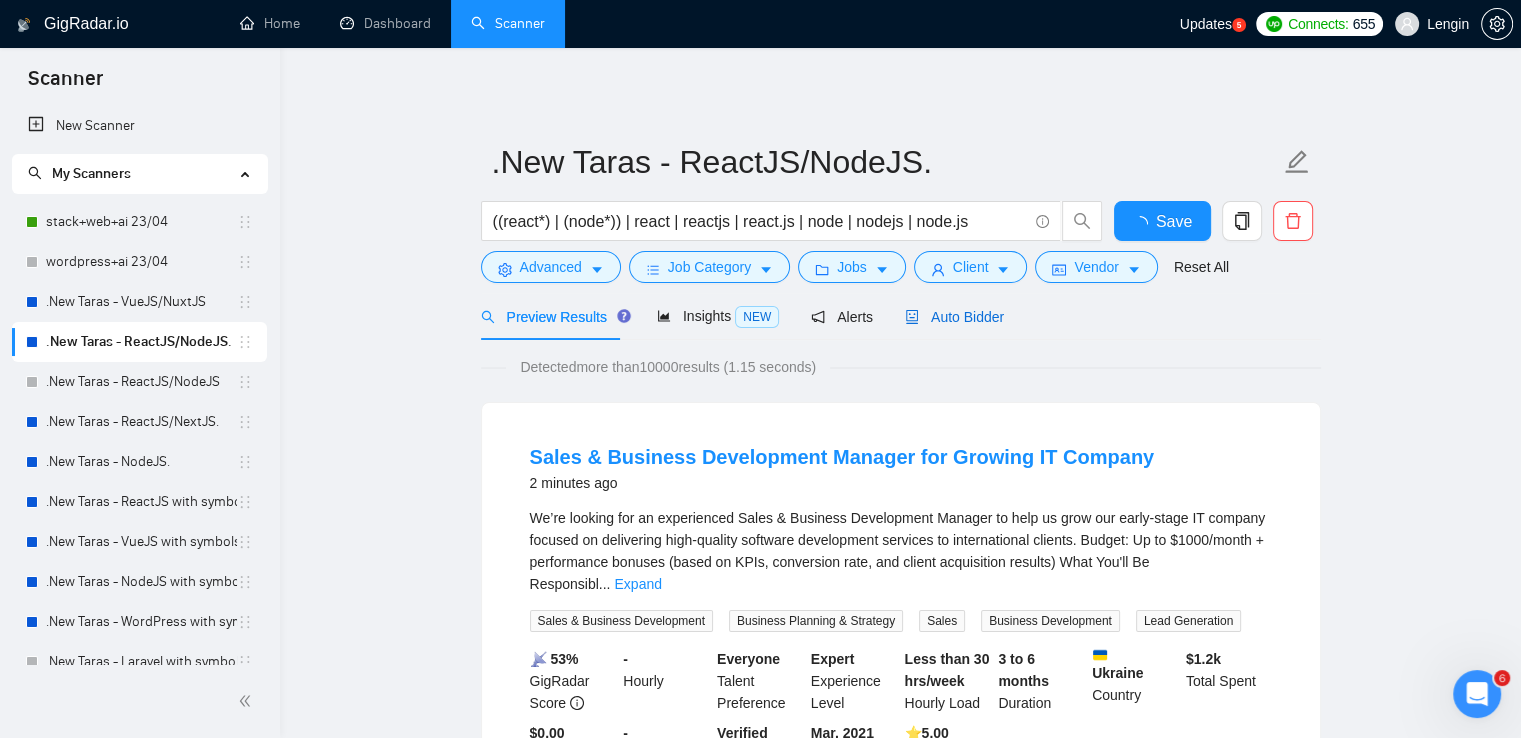 click on "Auto Bidder" at bounding box center (954, 317) 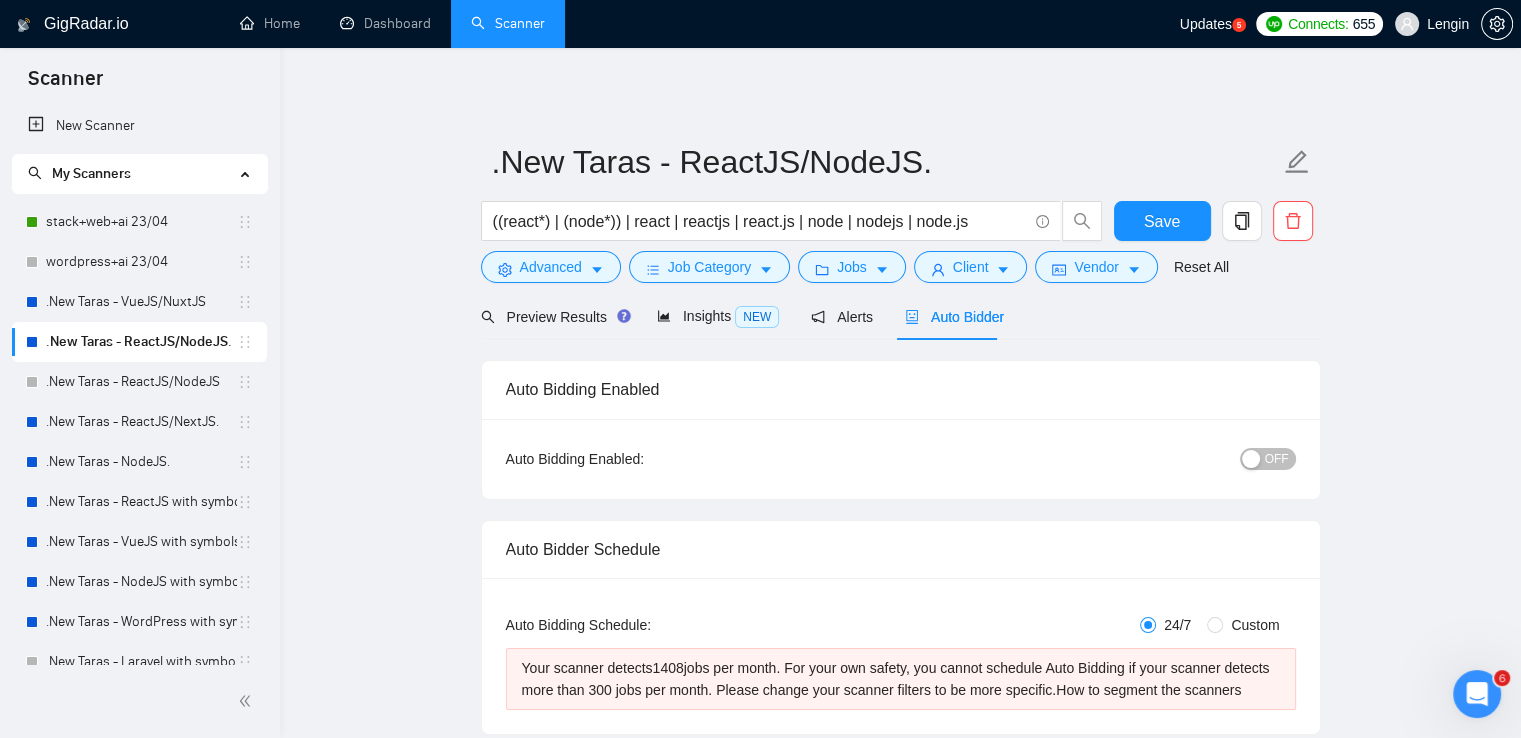 type 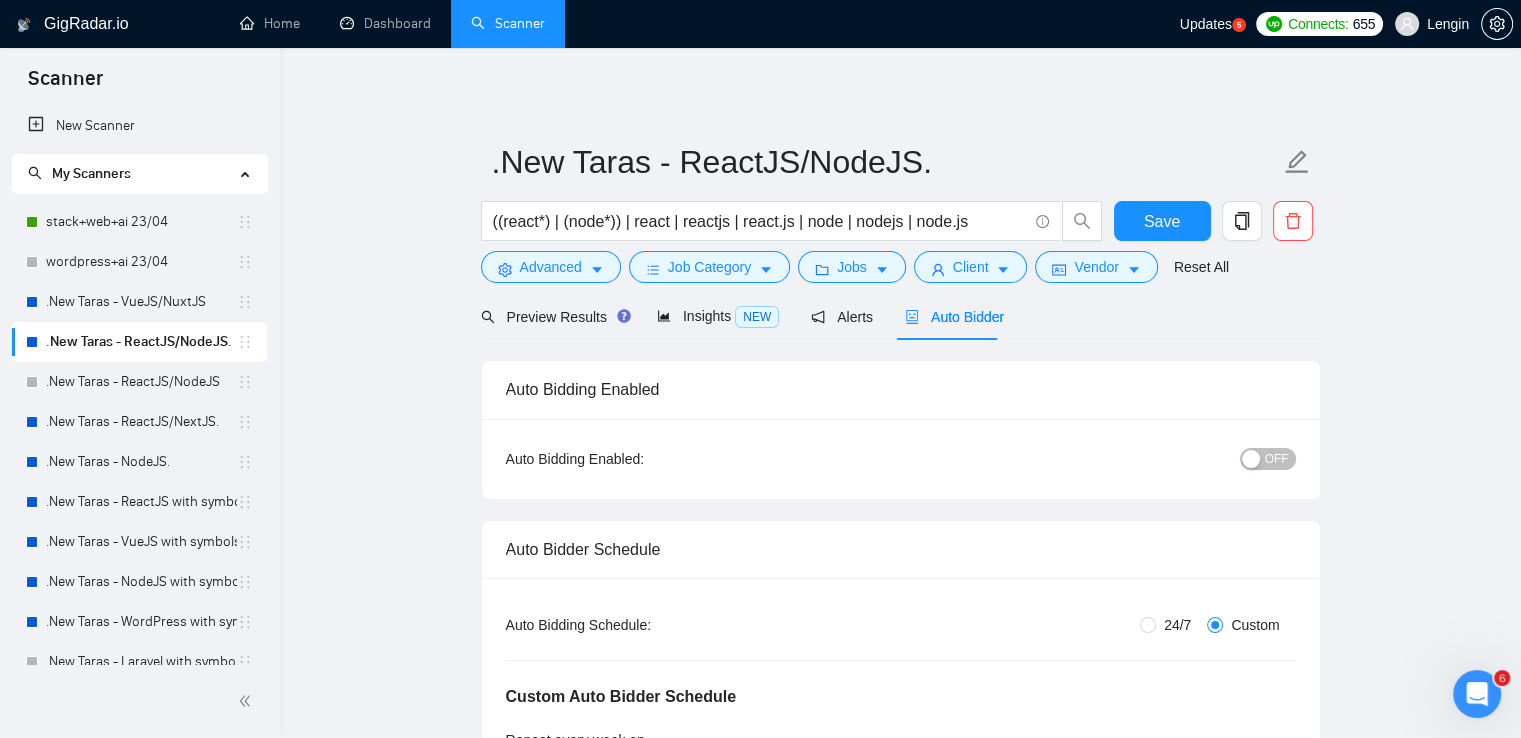 type 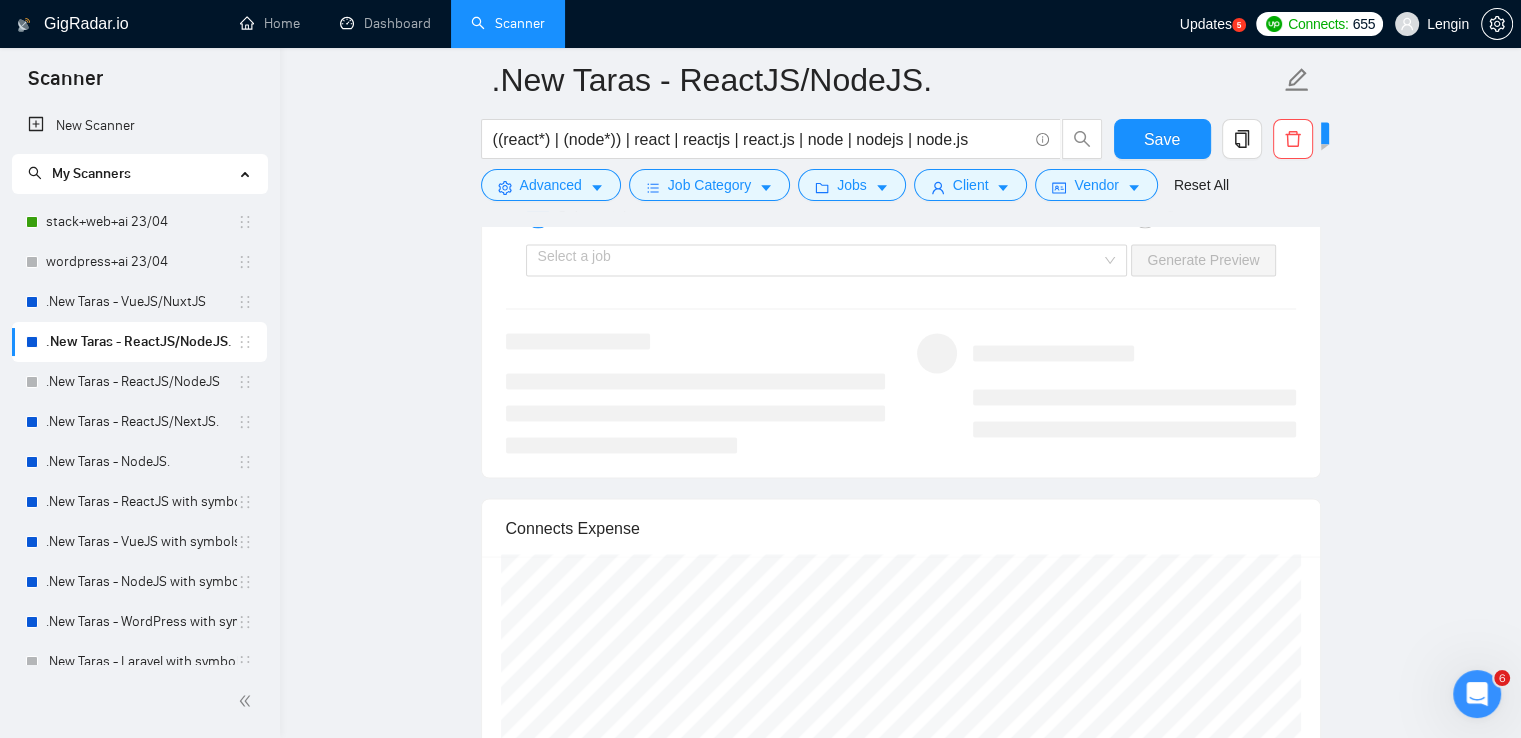 scroll, scrollTop: 3331, scrollLeft: 0, axis: vertical 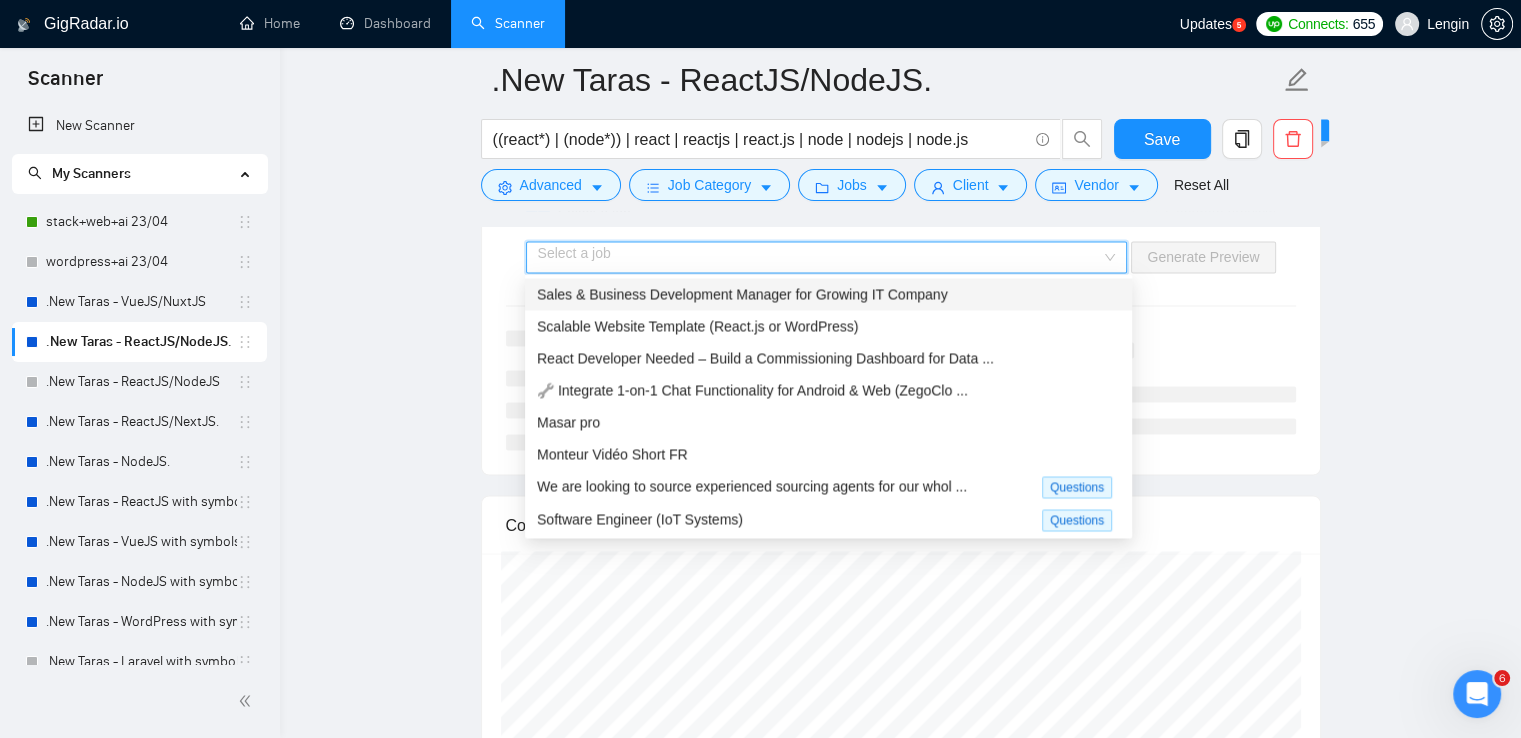 click at bounding box center (820, 257) 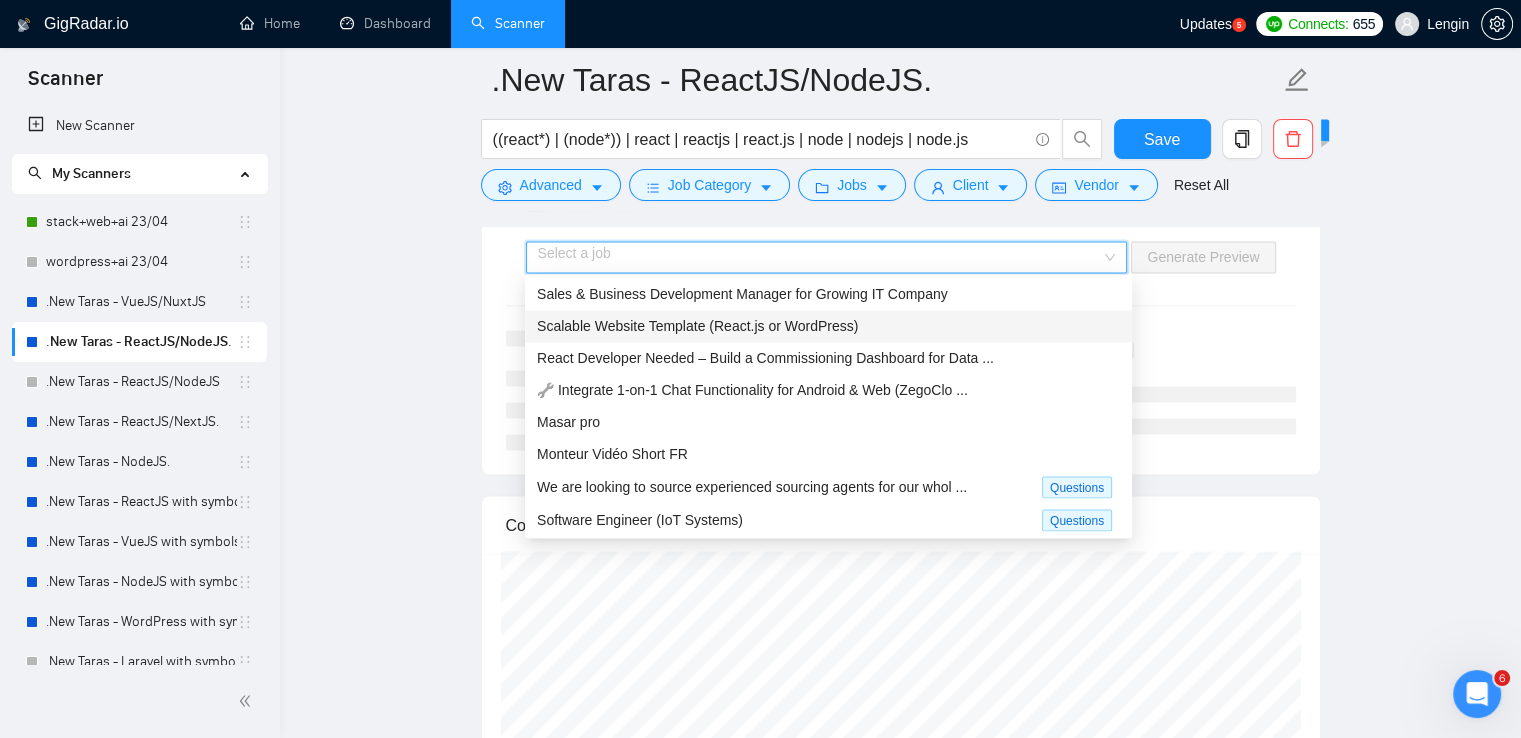 click on "Scalable Website Template (React.js or WordPress)" at bounding box center (828, 326) 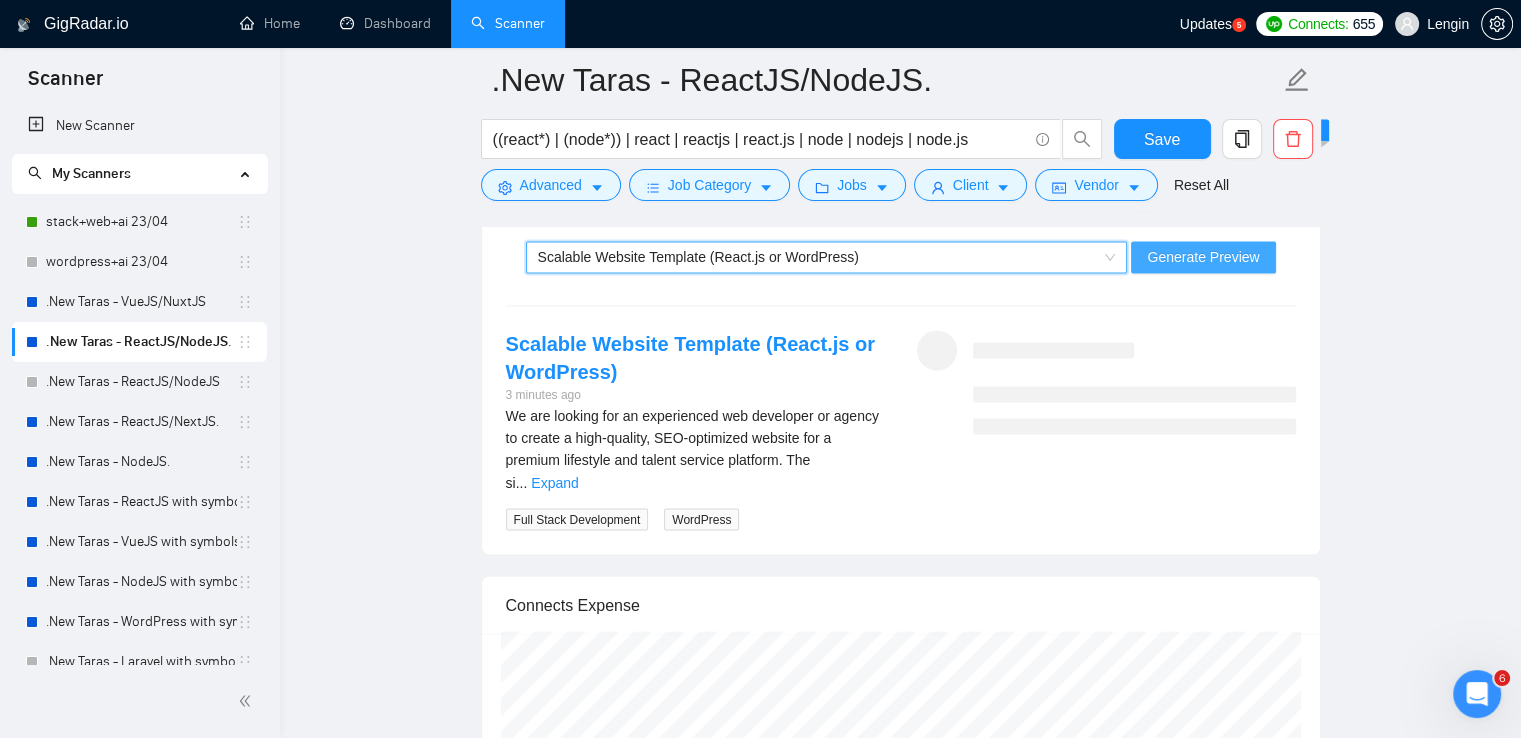 click on "Generate Preview" at bounding box center [1203, 257] 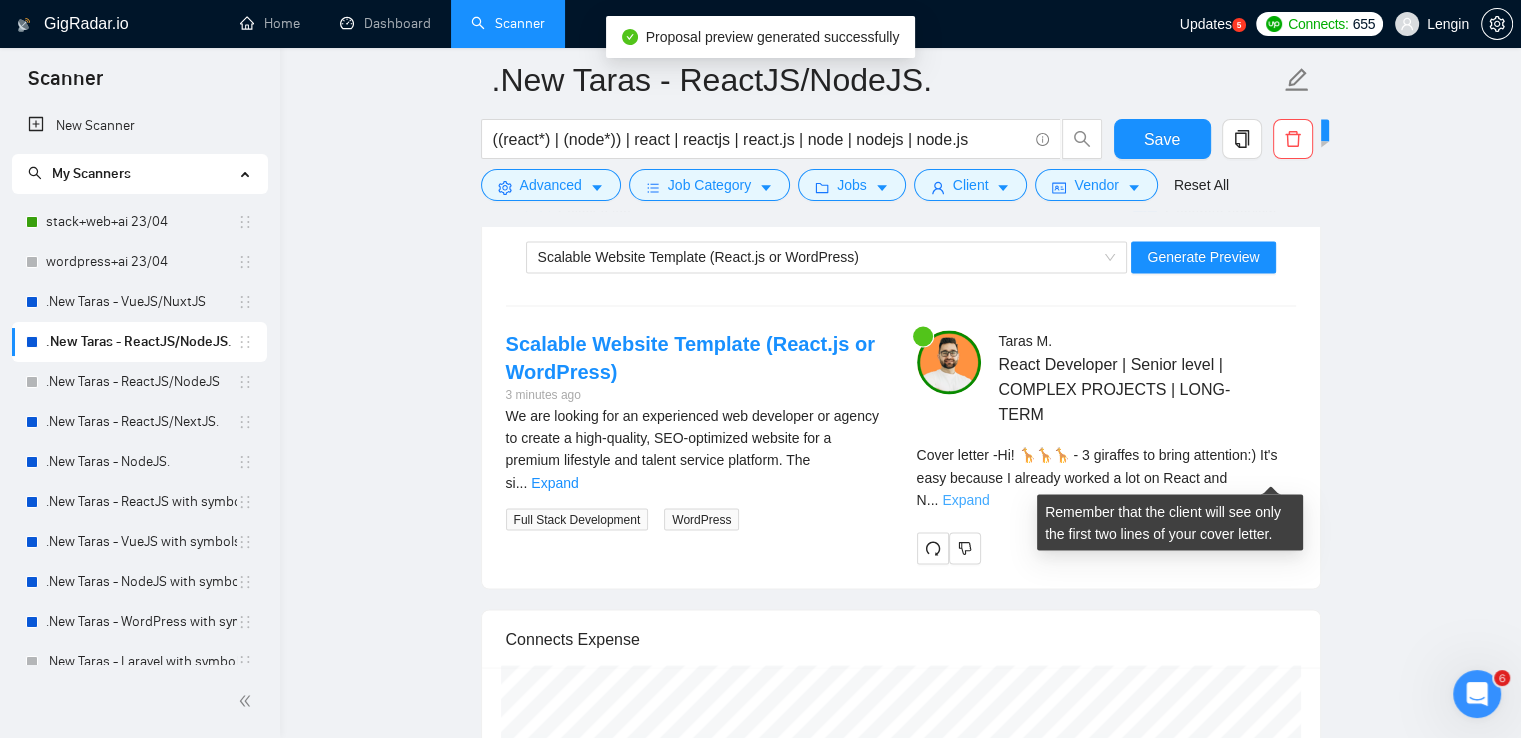 click on "Expand" at bounding box center (965, 499) 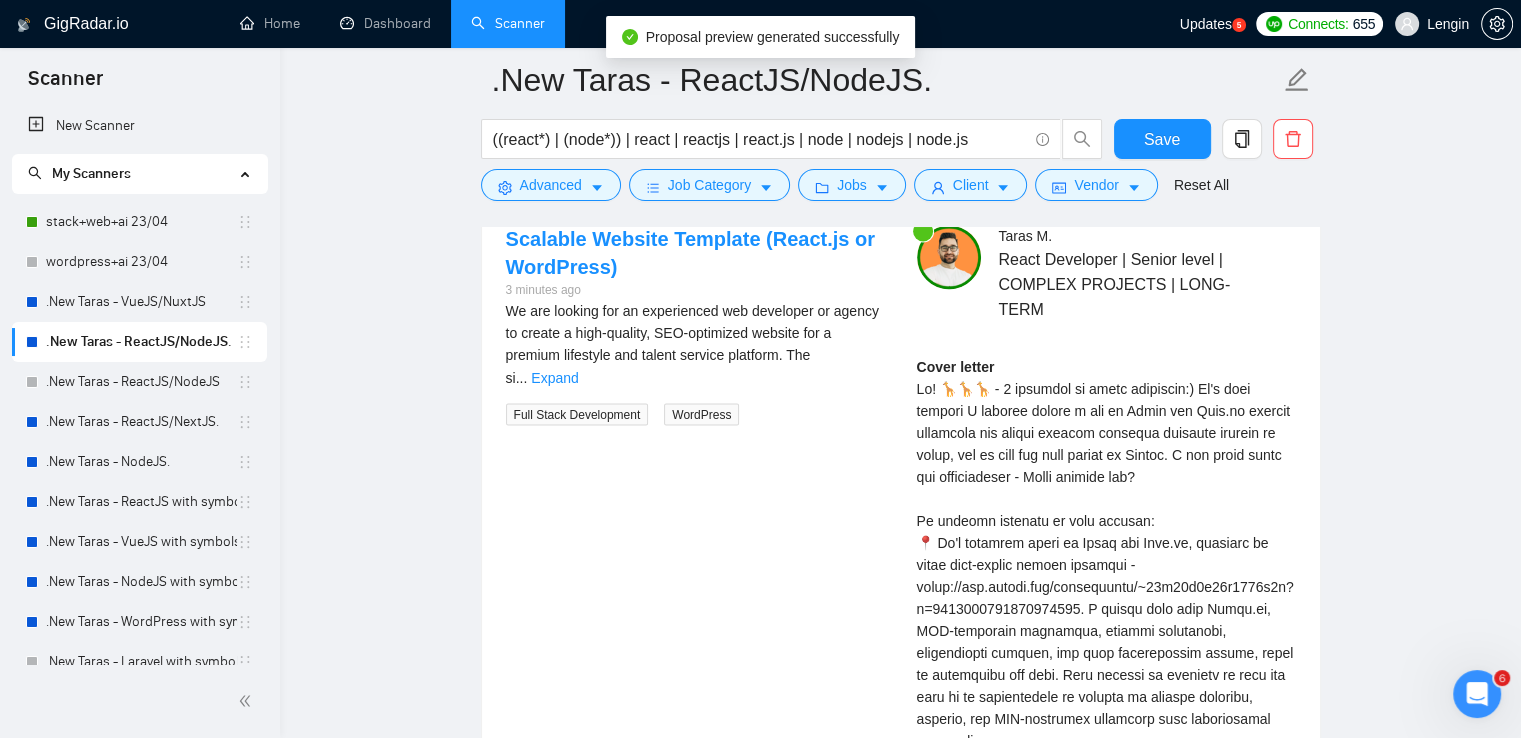 scroll, scrollTop: 3490, scrollLeft: 0, axis: vertical 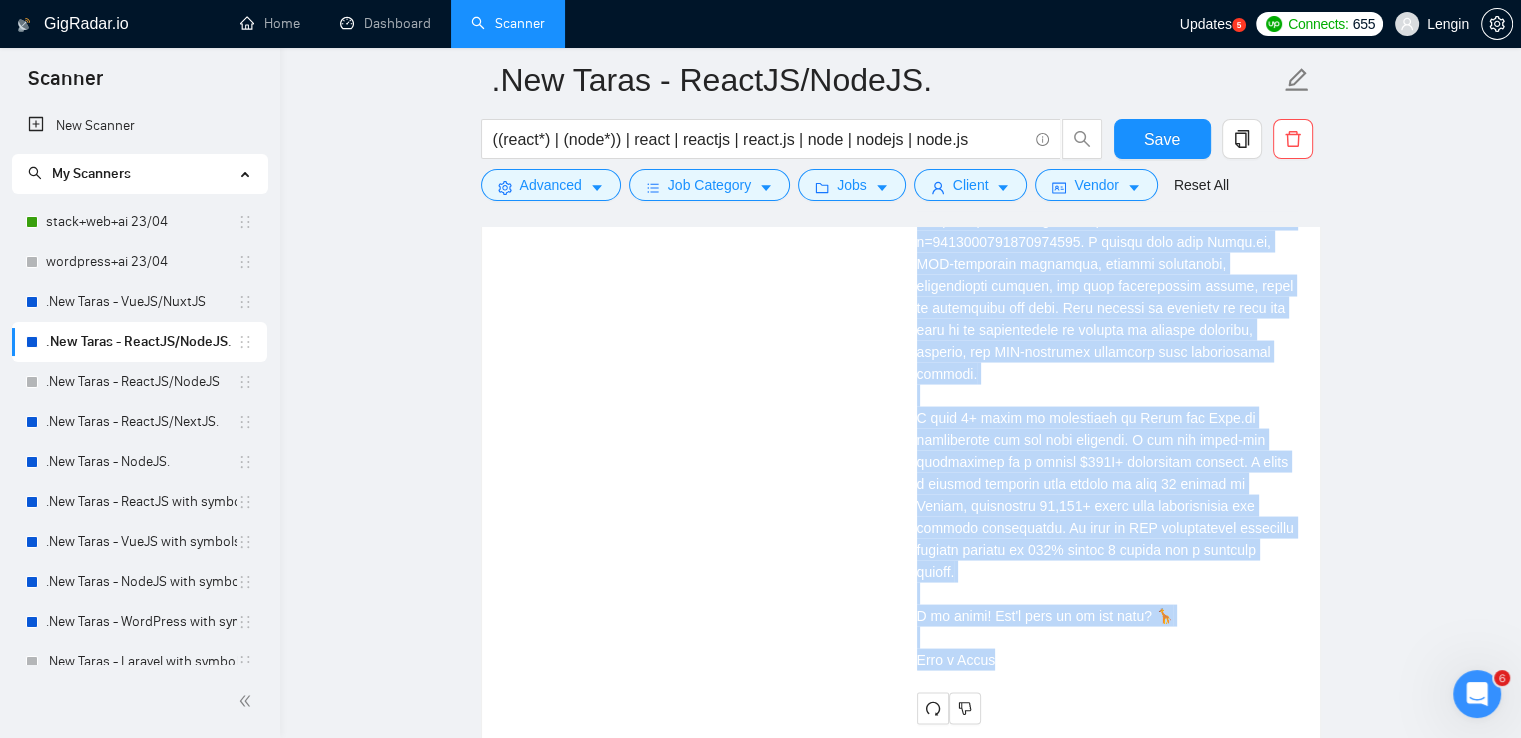 drag, startPoint x: 1181, startPoint y: 324, endPoint x: 1060, endPoint y: 601, distance: 302.27472 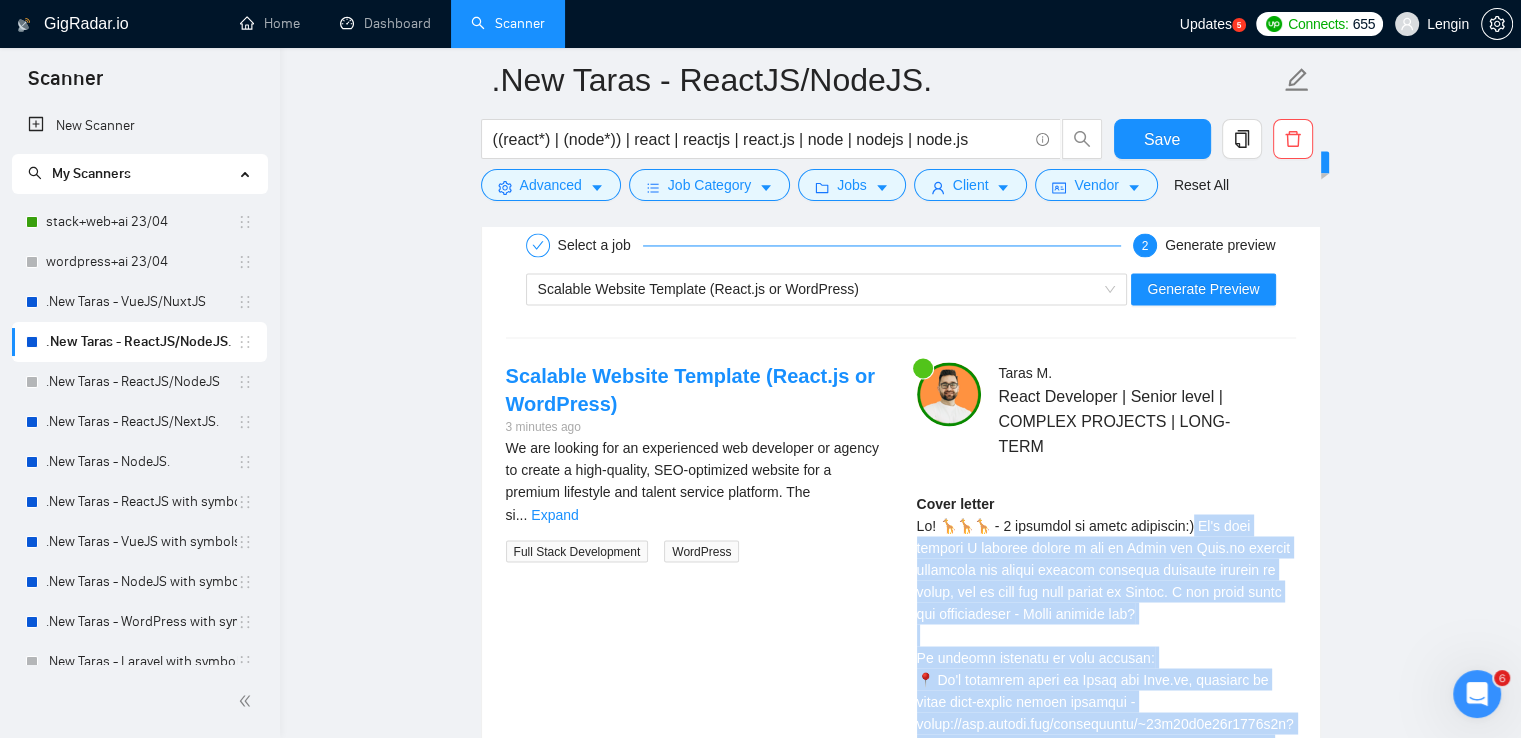 scroll, scrollTop: 3291, scrollLeft: 0, axis: vertical 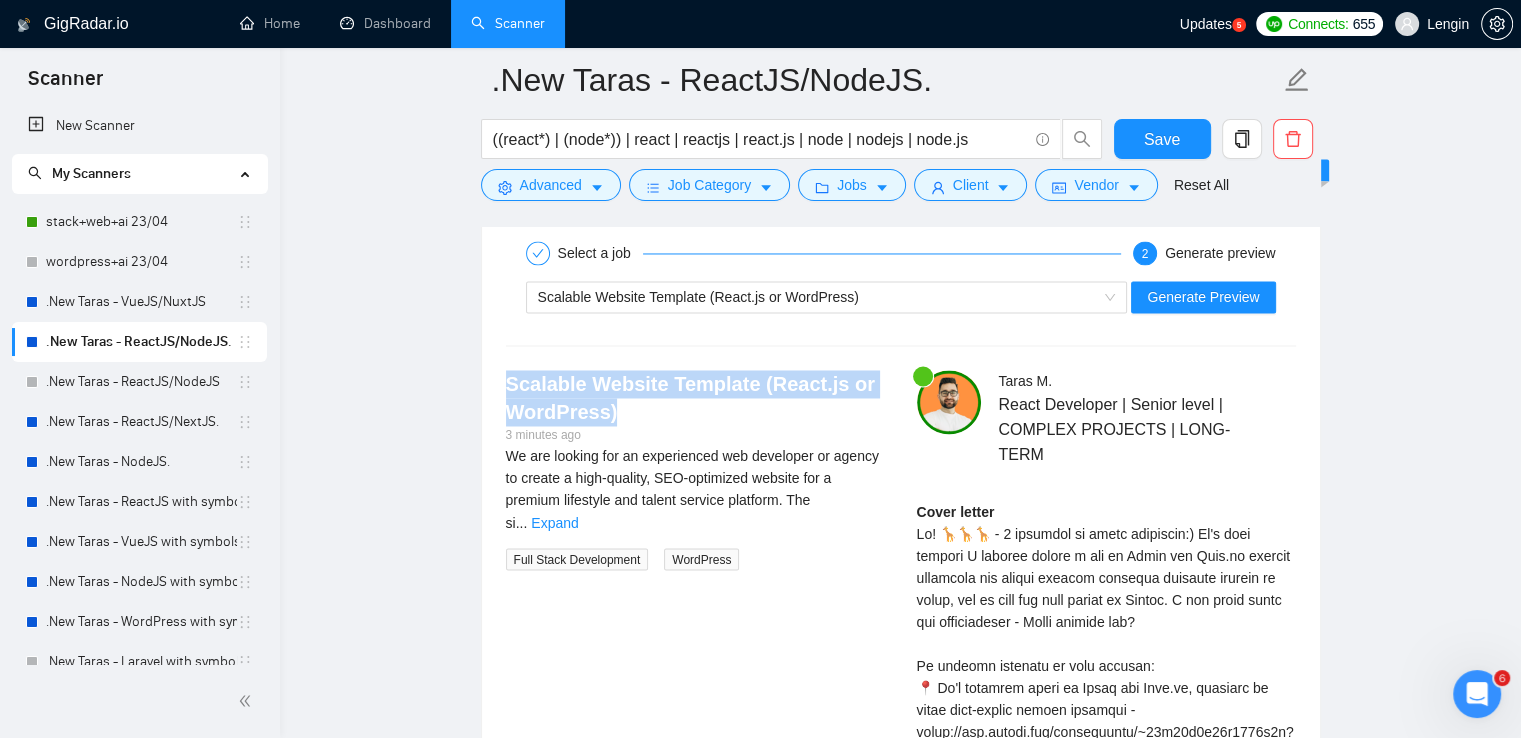 drag, startPoint x: 612, startPoint y: 406, endPoint x: 509, endPoint y: 385, distance: 105.11898 